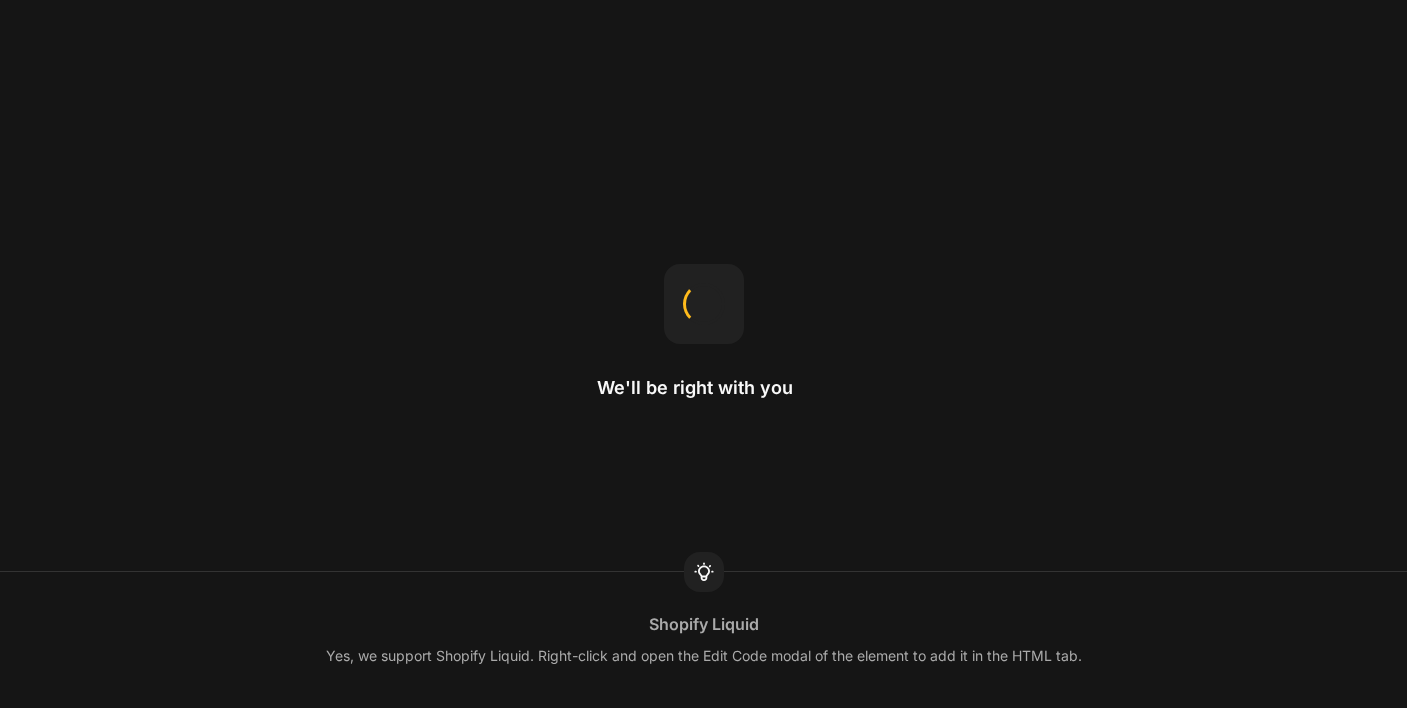 scroll, scrollTop: 0, scrollLeft: 0, axis: both 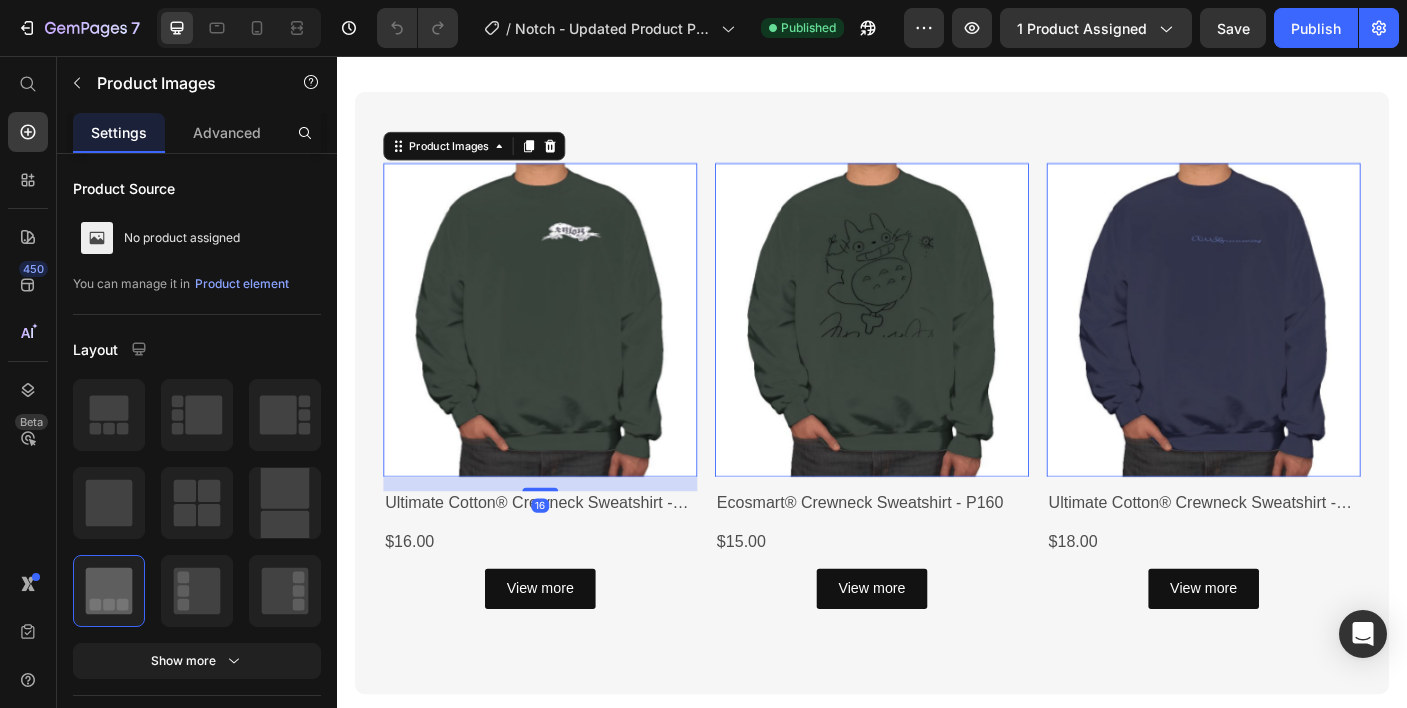 click at bounding box center (565, 353) 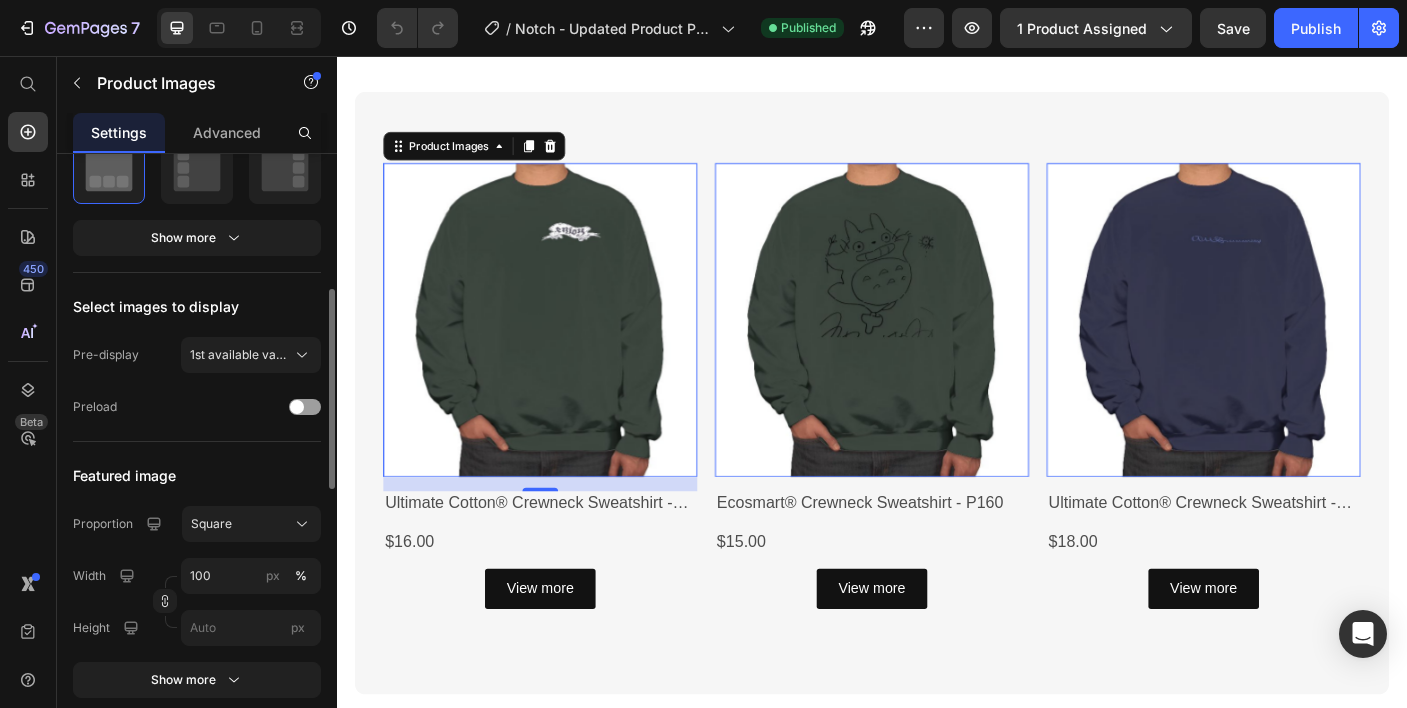 scroll, scrollTop: 431, scrollLeft: 0, axis: vertical 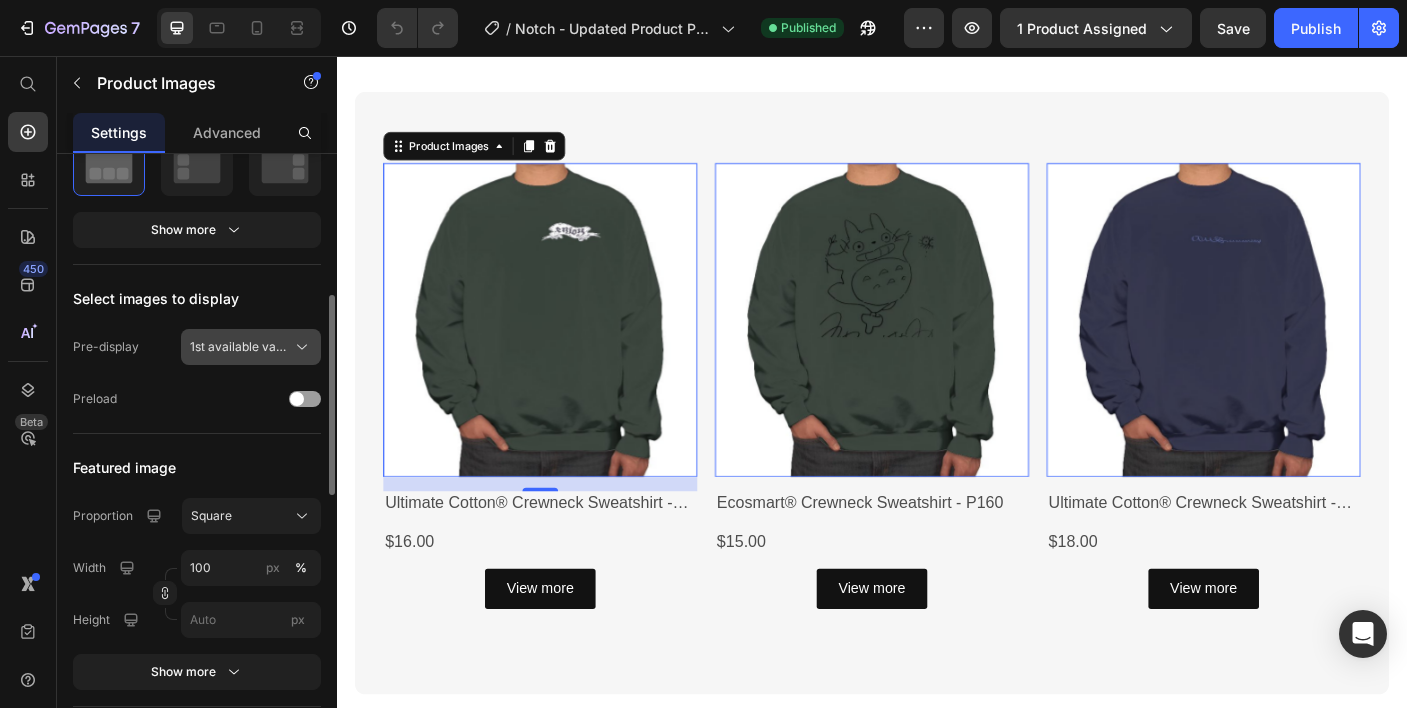click 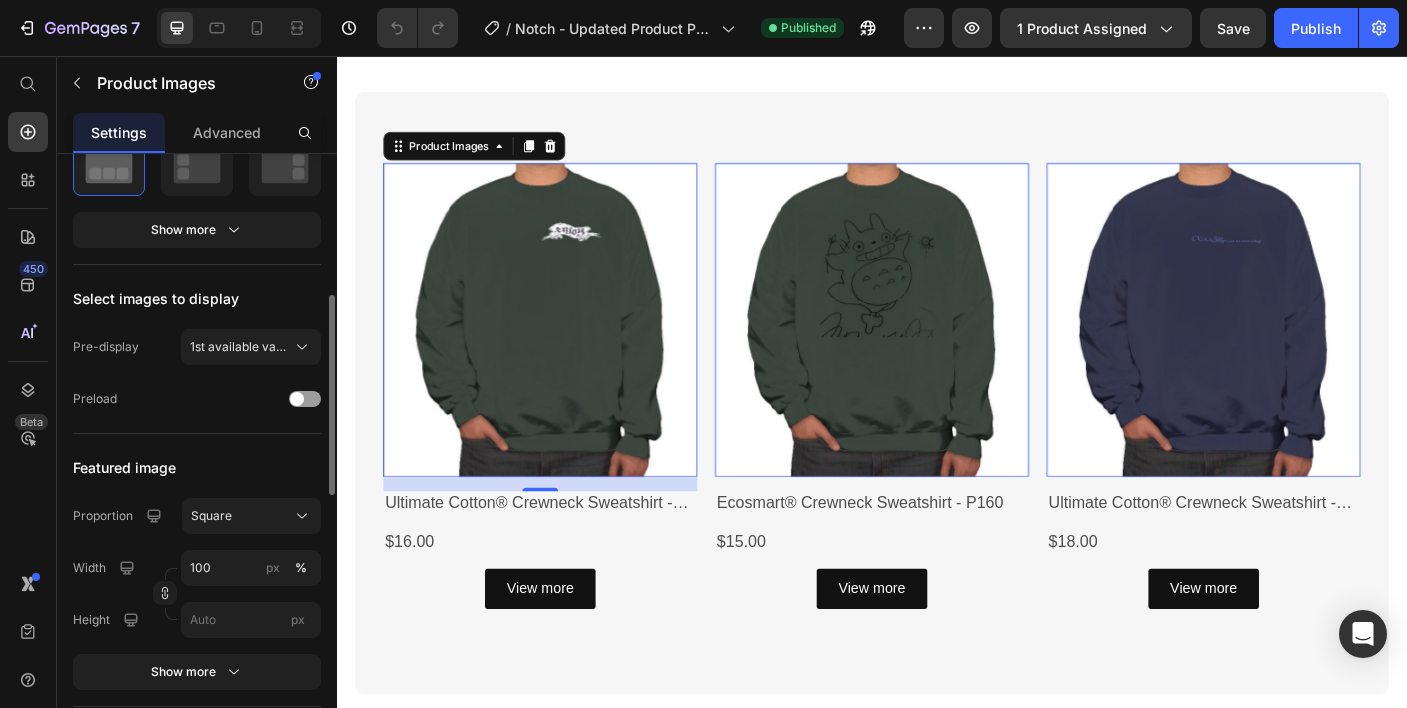 click on "Select images to display Pre-display 1st available variant Preload" 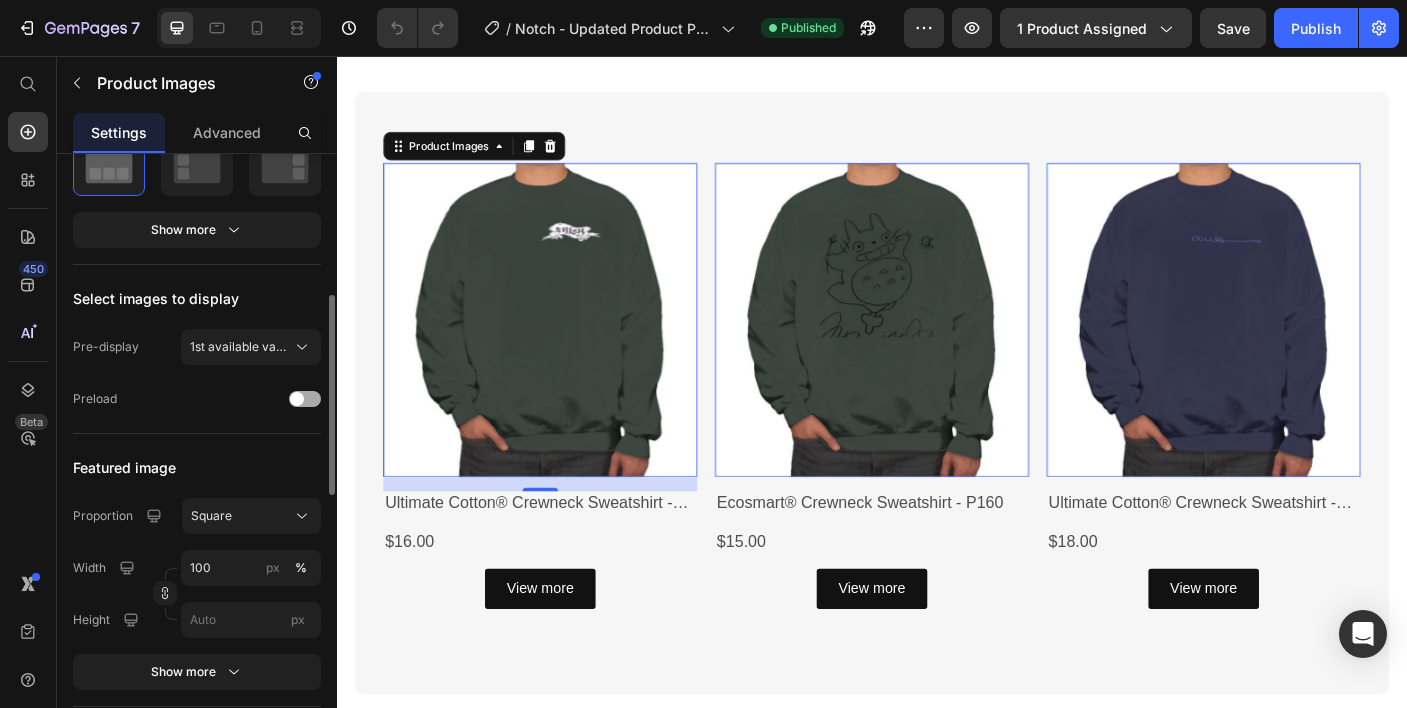 click at bounding box center (305, 399) 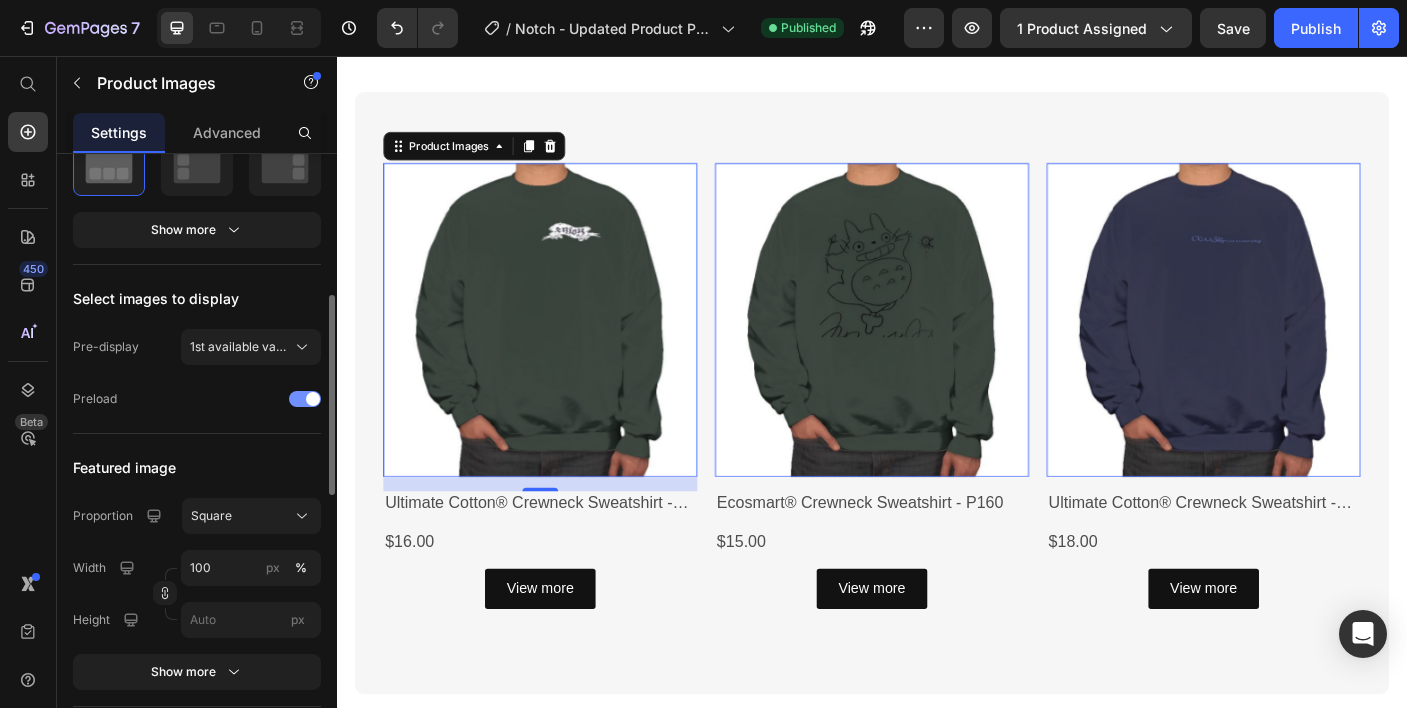 click at bounding box center [305, 399] 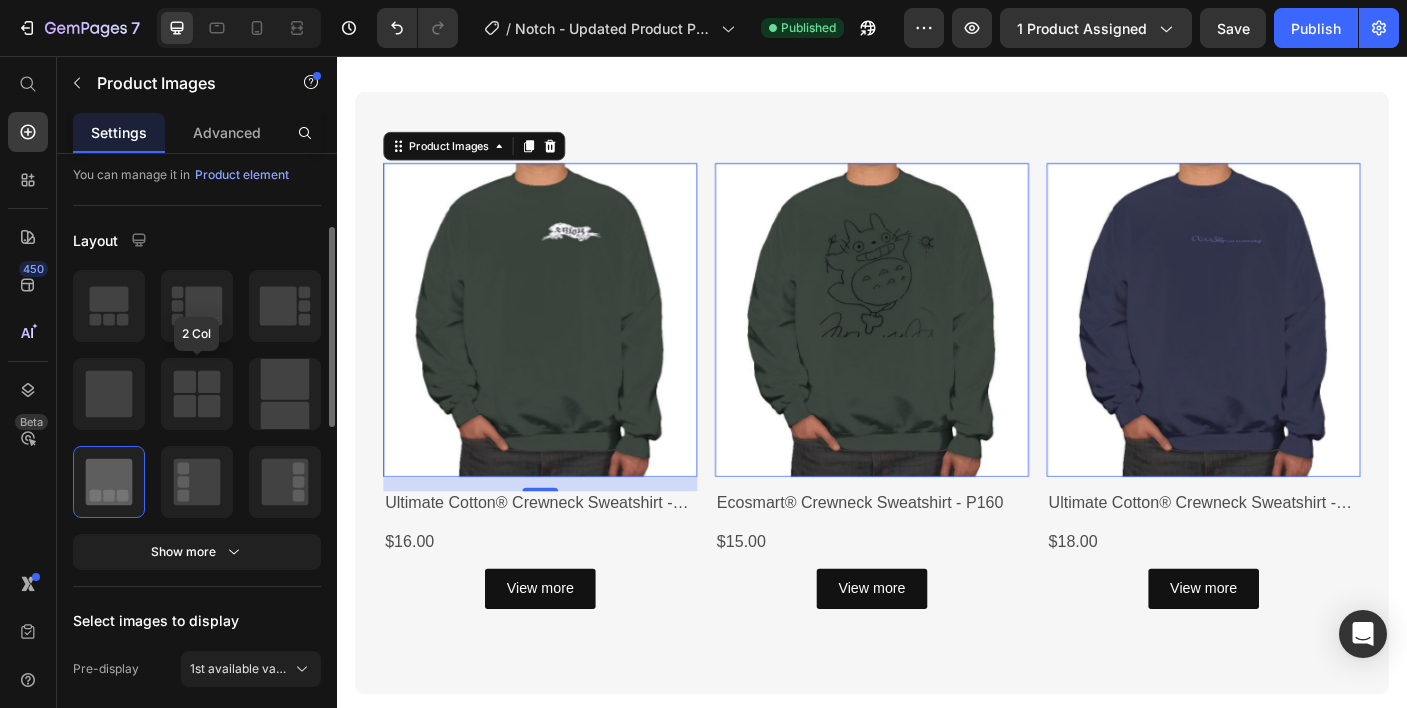 scroll, scrollTop: 0, scrollLeft: 0, axis: both 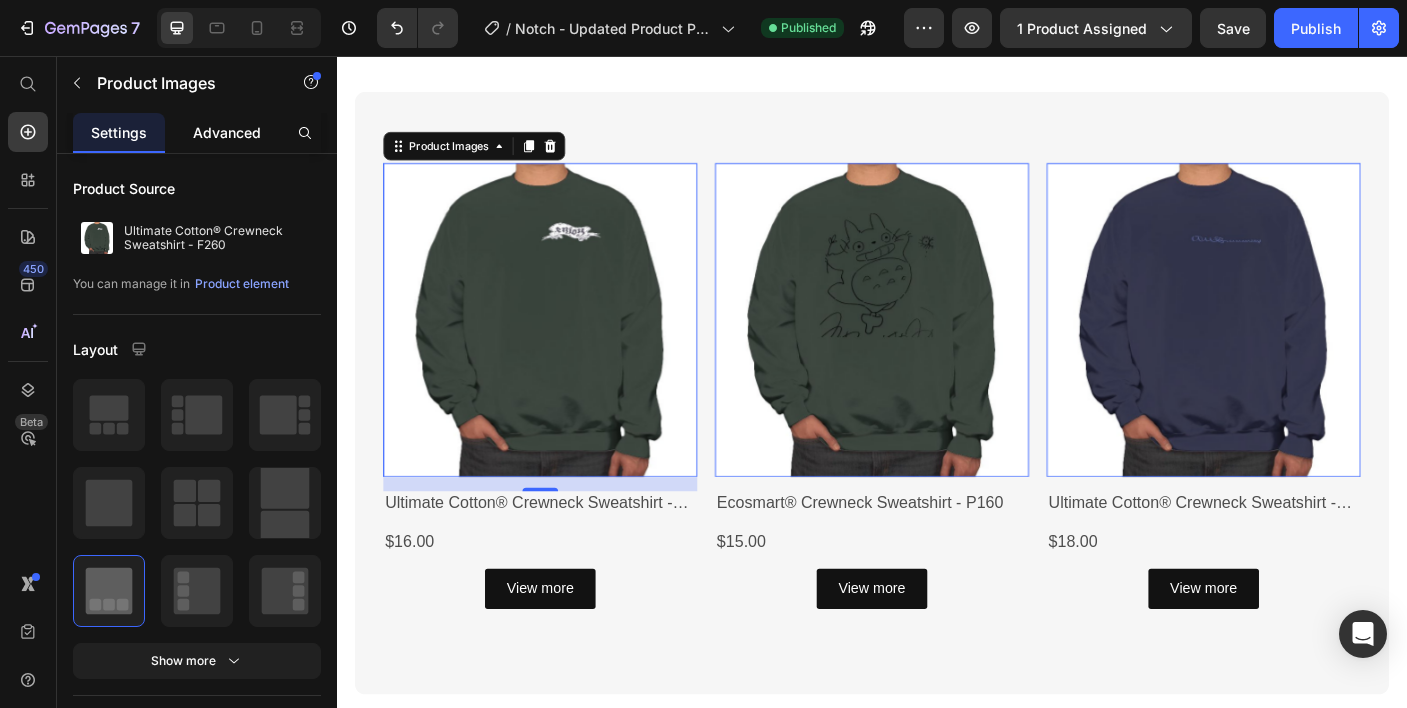 click on "Advanced" at bounding box center [227, 132] 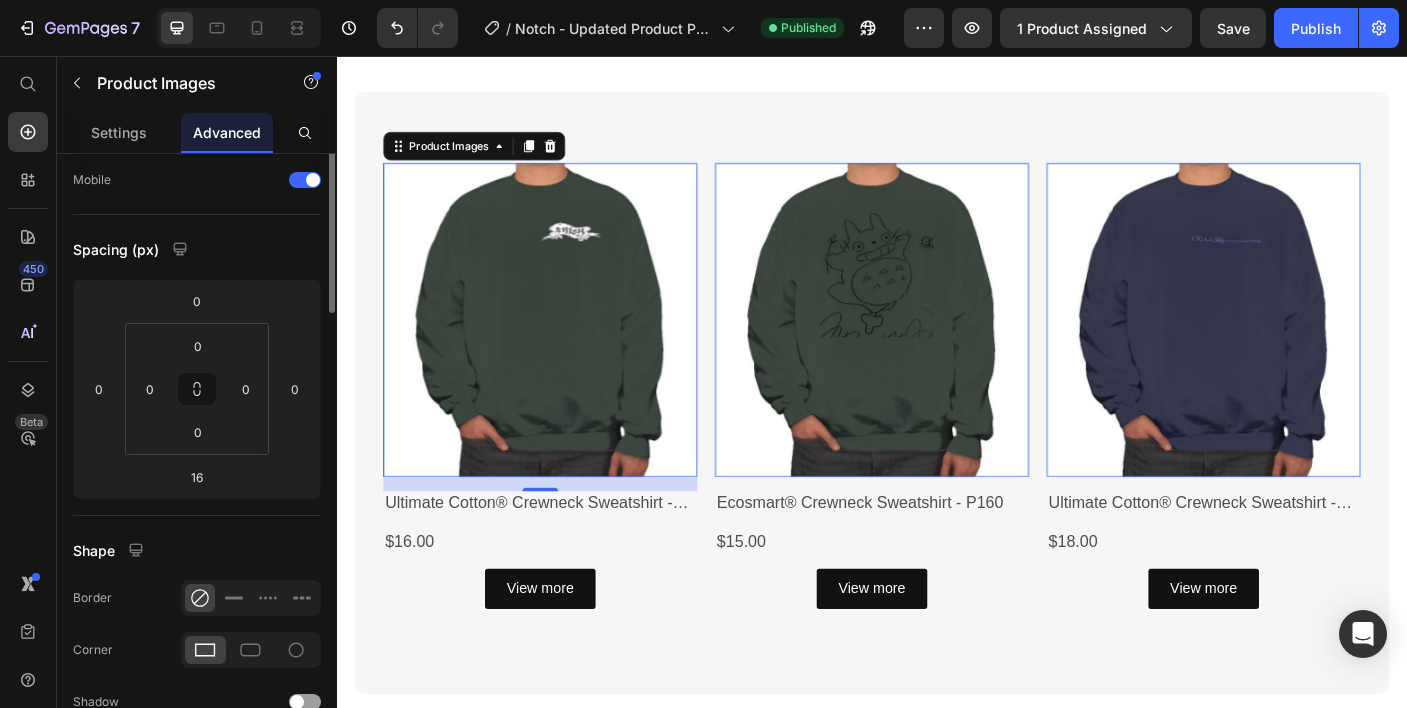 scroll, scrollTop: 0, scrollLeft: 0, axis: both 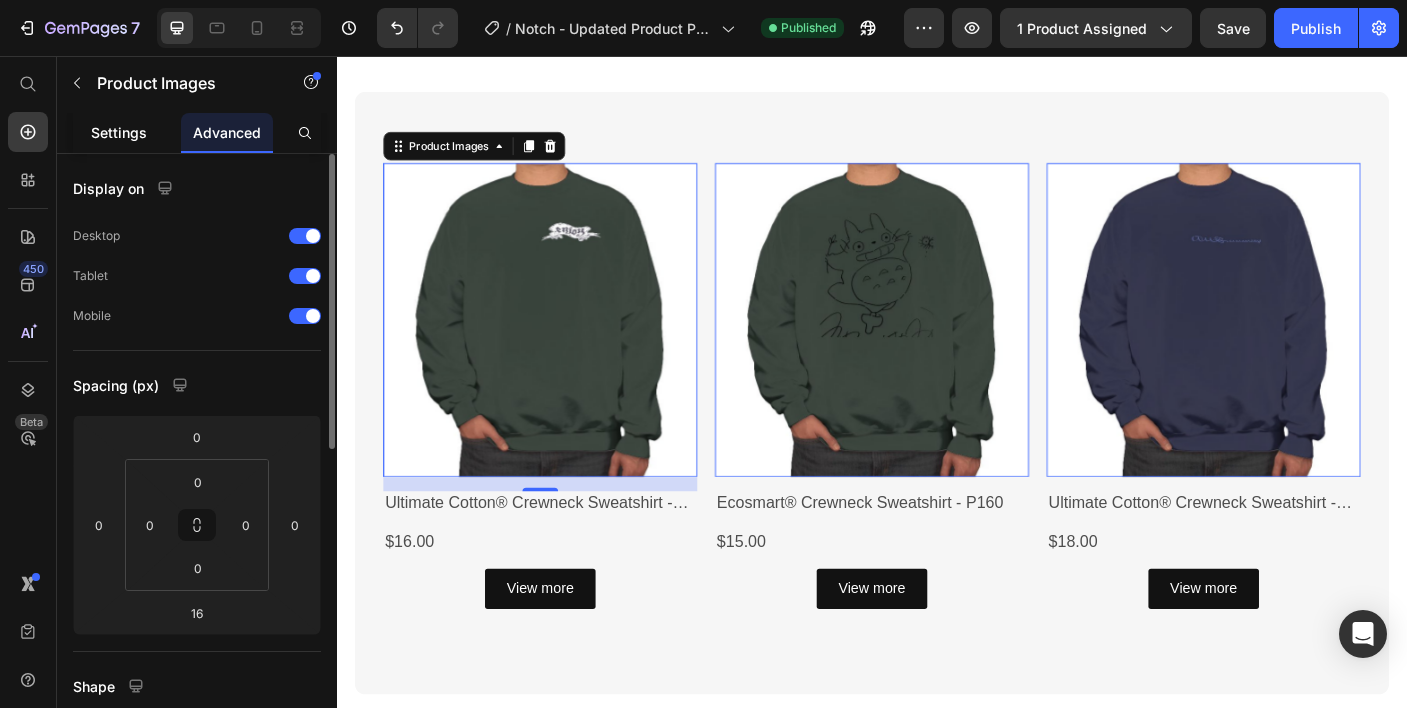 click on "Settings" at bounding box center (119, 132) 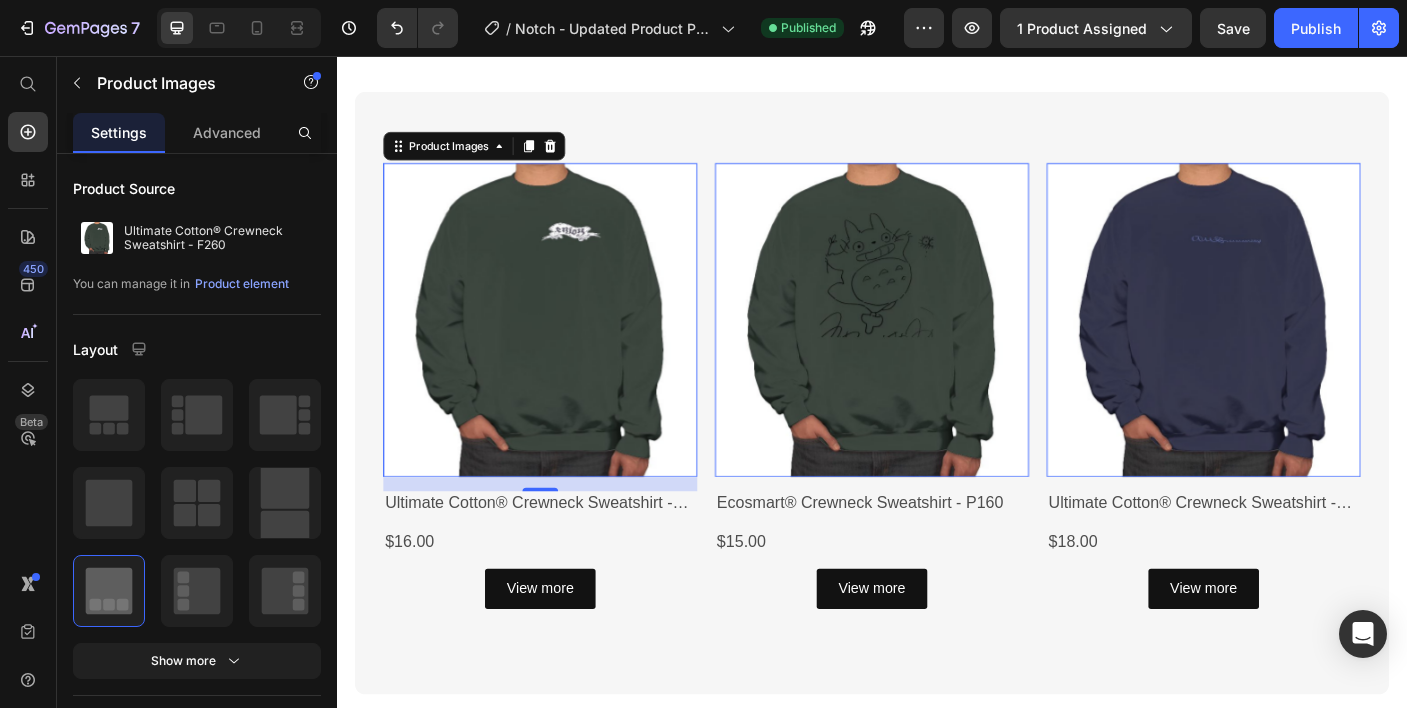 click at bounding box center (937, 353) 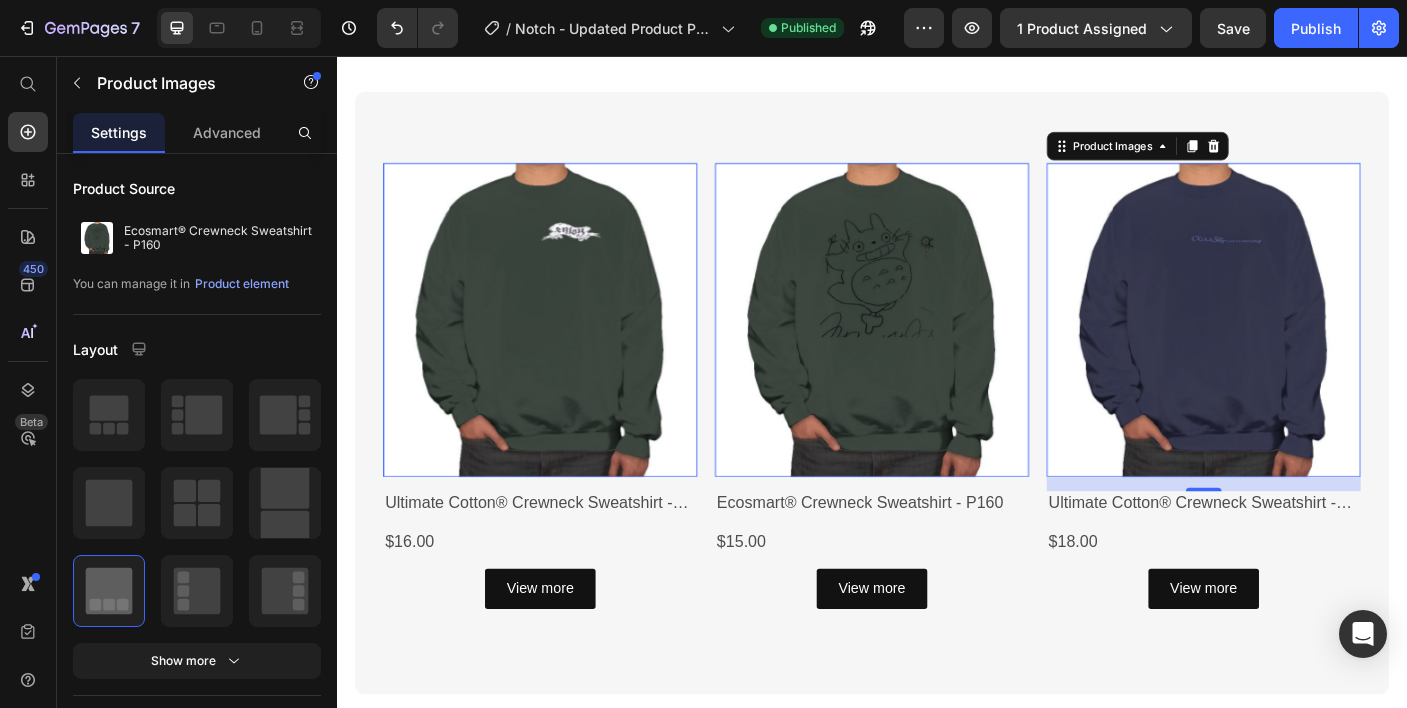 click at bounding box center (1309, 353) 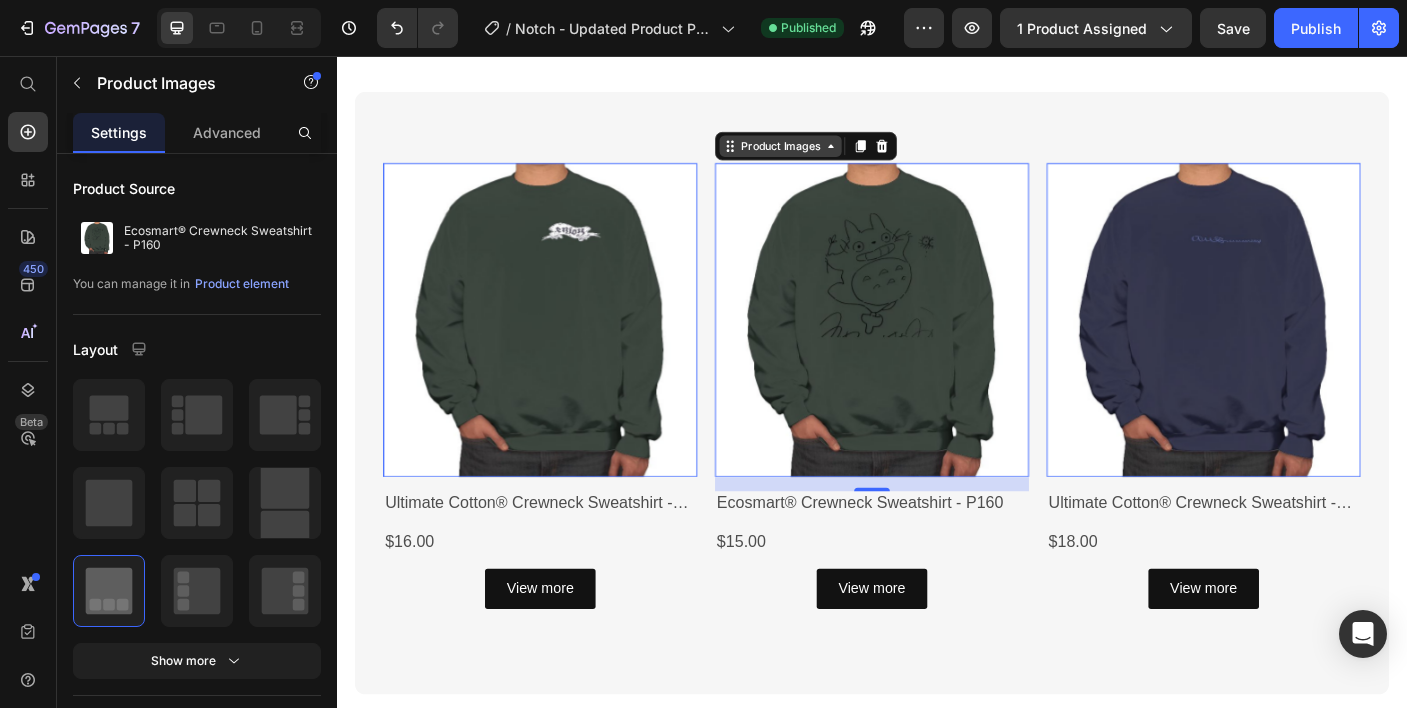 click 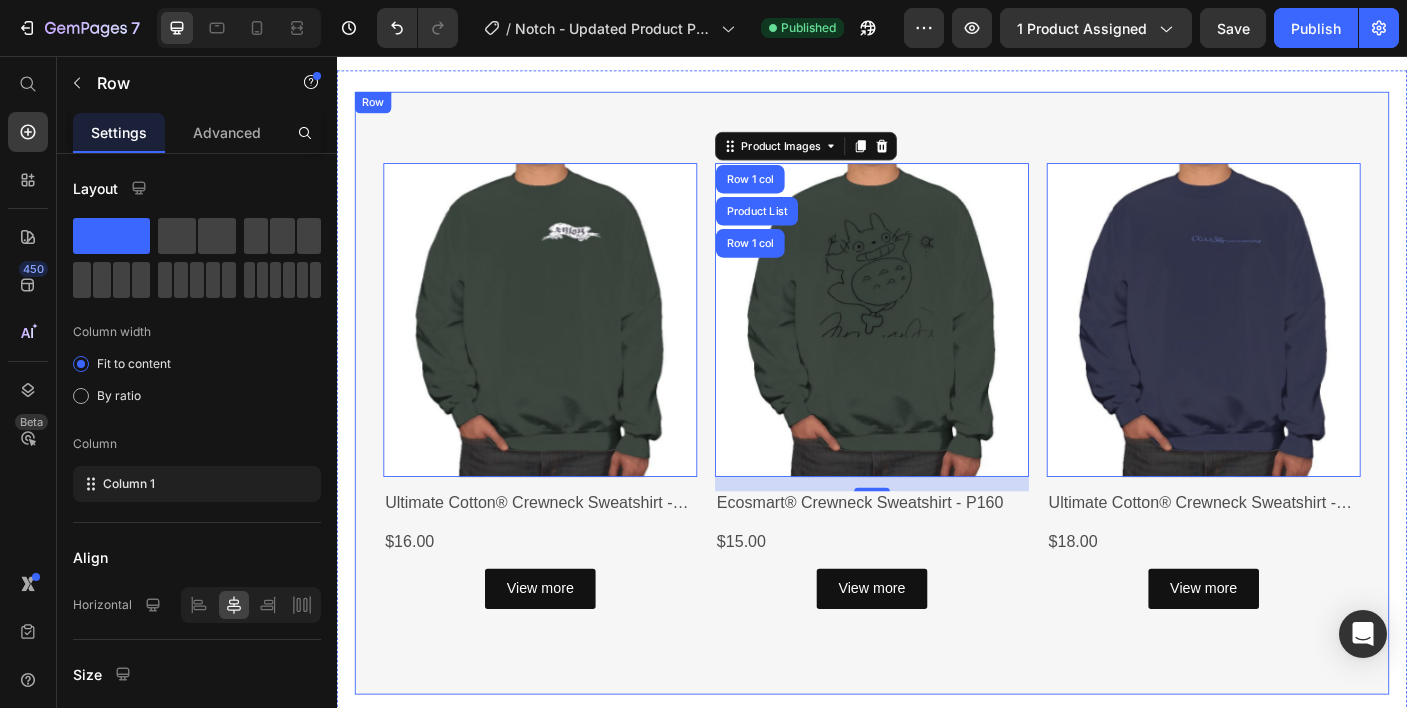 click on "Product Images   16 Ultimate Cotton® Crewneck Sweatshirt - F260 Product Title $16.00 Product Price $0.00 Product Price Row View more Product View More CID: cid_2337583 cid_2337583 cid_2337583 cid_2337583 Product Variants & Swatches Row Product Images Row 1 col Product List Row 1 col   0 Ecosmart® Crewneck Sweatshirt - P160 Product Title $15.00 Product Price $0.00 Product Price Row View more Product View More CID: cid_2337536 cid_2337536 cid_2337536 cid_2337536 Product Variants & Swatches Row Product Images   0 Ultimate Cotton® Crewneck Sweatshirt - F260 Product Title $18.00 Product Price $0.00 Product Price Row View more Product View More CID: cid_2336860 cid_2336860 cid_2336860 cid_2336860 Product Variants & Swatches Row Product List Row" at bounding box center (937, 435) 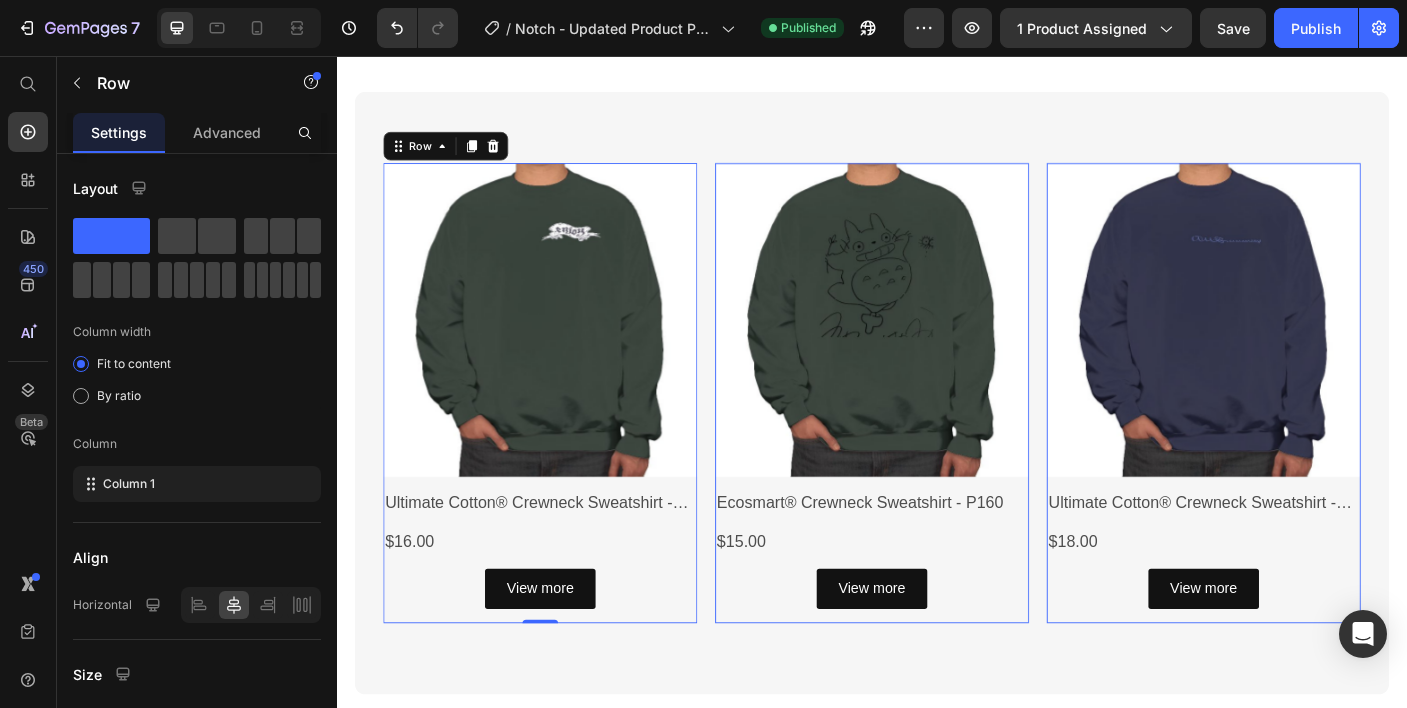 click on "Product Images Ultimate Cotton® Crewneck Sweatshirt - F260 Product Title $16.00 Product Price $0.00 Product Price Row View more Product View More CID: cid_2337583 cid_2337583 cid_2337583 cid_2337583 Product Variants & Swatches" at bounding box center (565, 435) 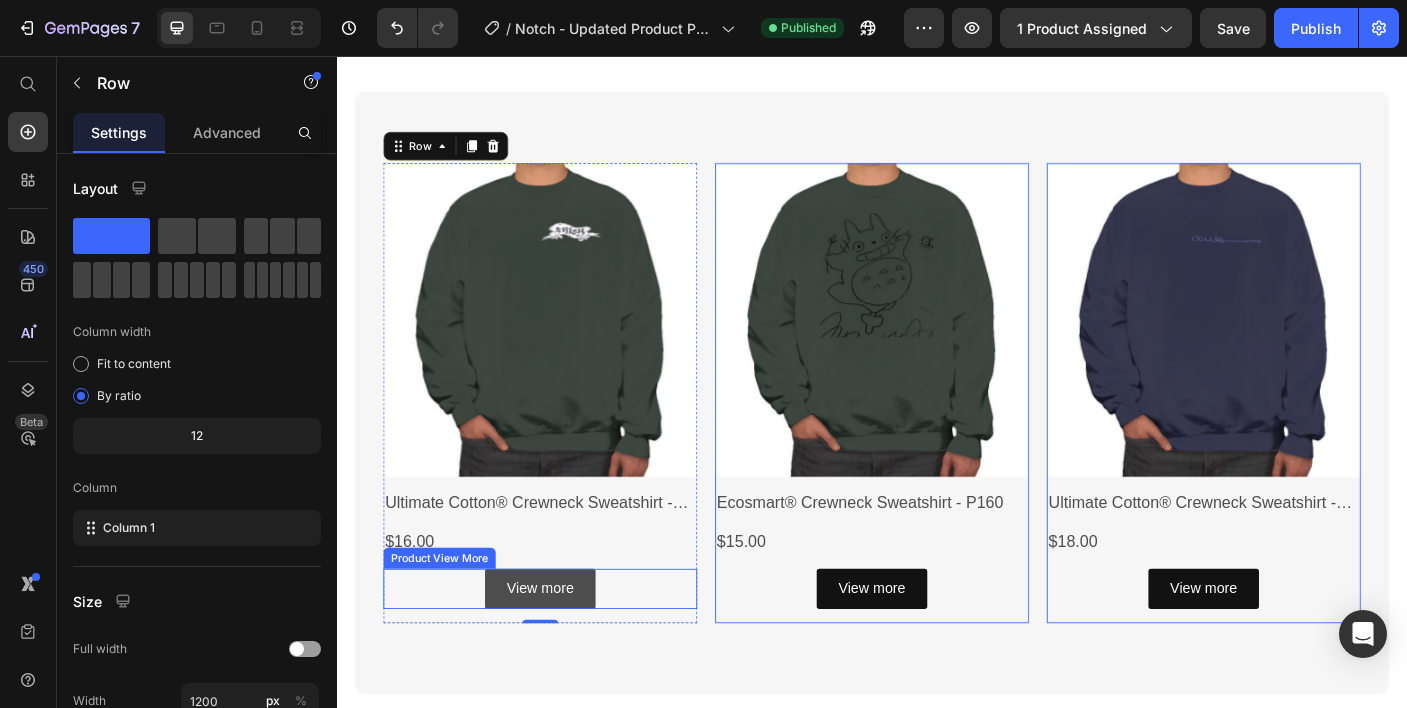 click on "View more" at bounding box center [564, 654] 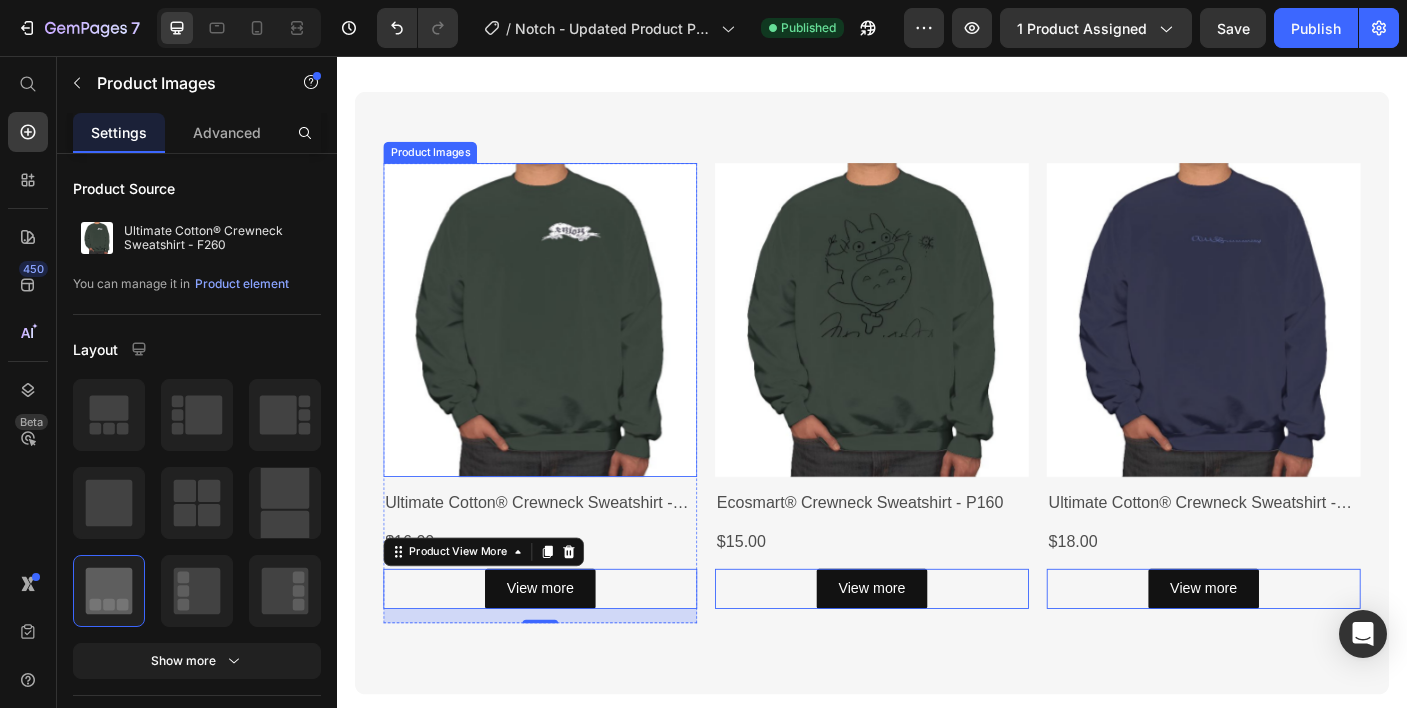 click at bounding box center [565, 353] 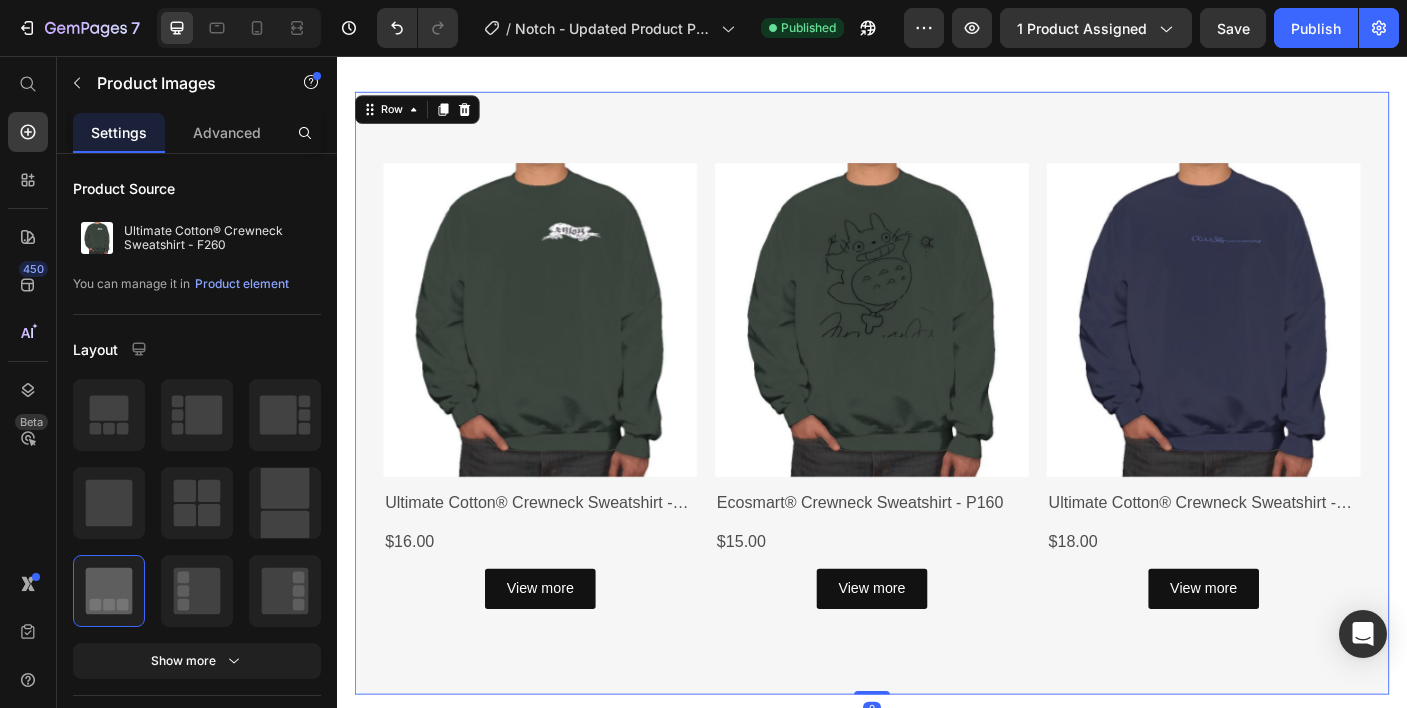 click on "Product Images Ultimate Cotton® Crewneck Sweatshirt - F260 Product Title $16.00 Product Price $0.00 Product Price Row View more Product View More CID: cid_2337583 cid_2337583 cid_2337583 cid_2337583 Product Variants & Swatches Row Product Images Ecosmart® Crewneck Sweatshirt - P160 Product Title $15.00 Product Price $0.00 Product Price Row View more Product View More CID: cid_2337536 cid_2337536 cid_2337536 cid_2337536 Product Variants & Swatches Row Product Images Ultimate Cotton® Crewneck Sweatshirt - F260 Product Title $18.00 Product Price $0.00 Product Price Row View more Product View More CID: cid_2336860 cid_2336860 cid_2336860 cid_2336860 Product Variants & Swatches Row Product List Row   0" at bounding box center [937, 435] 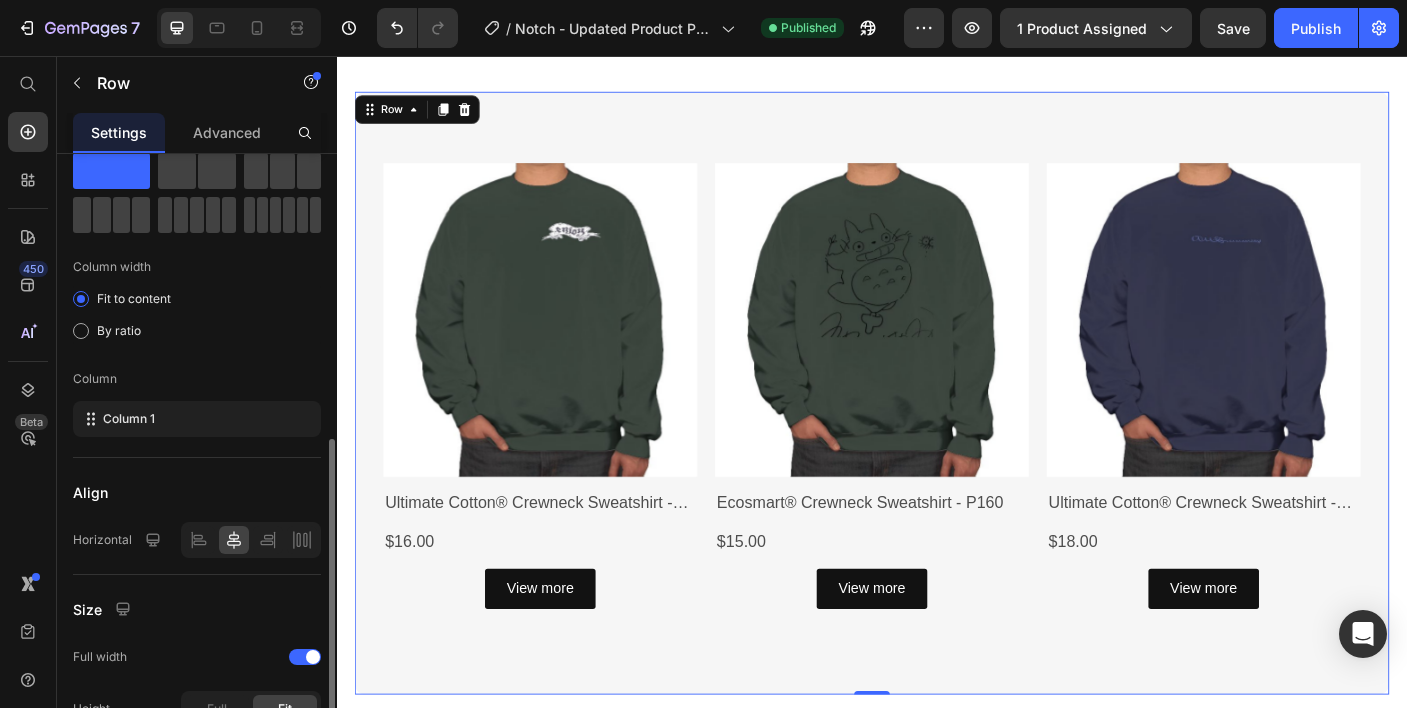 scroll, scrollTop: 0, scrollLeft: 0, axis: both 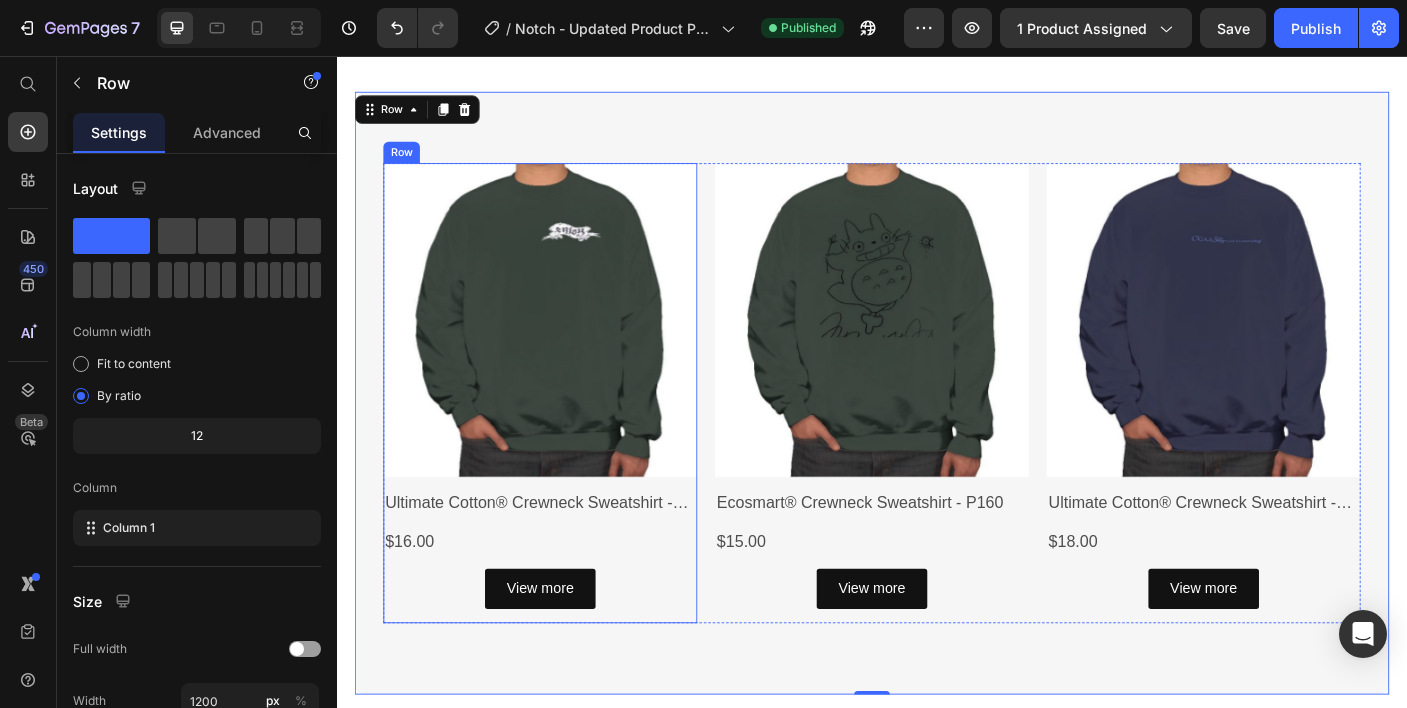 click on "Product Images Ultimate Cotton® Crewneck Sweatshirt - F260 Product Title $16.00 Product Price $0.00 Product Price Row View more Product View More CID: cid_2337583 cid_2337583 cid_2337583 cid_2337583 Product Variants & Swatches" at bounding box center (565, 435) 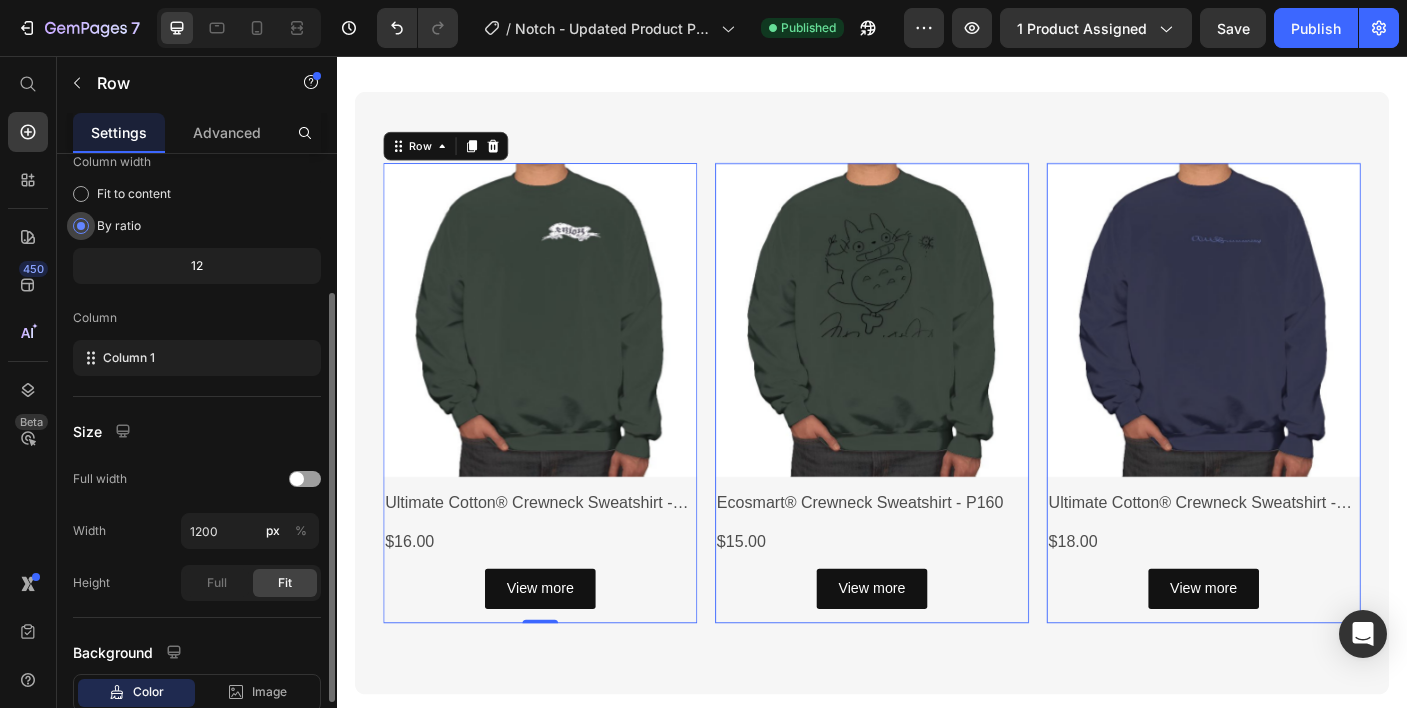 scroll, scrollTop: 0, scrollLeft: 0, axis: both 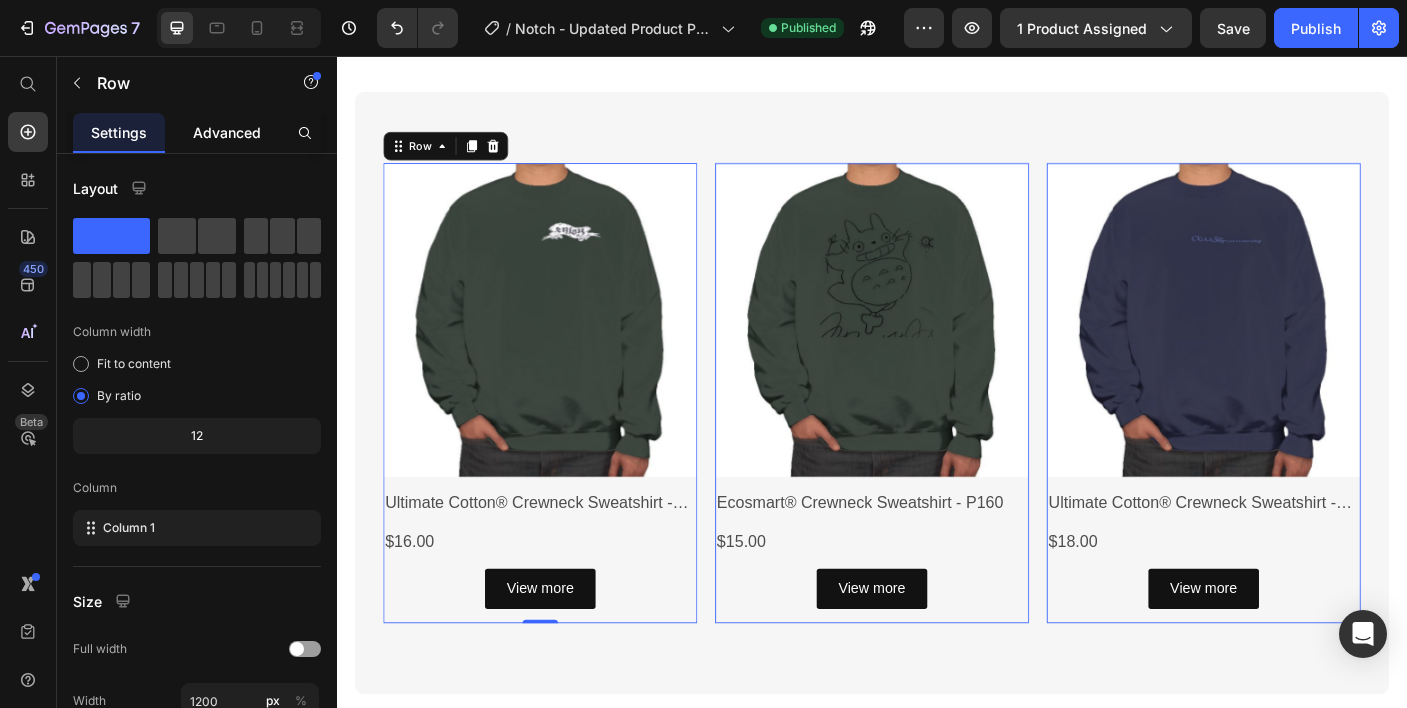 click on "Advanced" at bounding box center (227, 132) 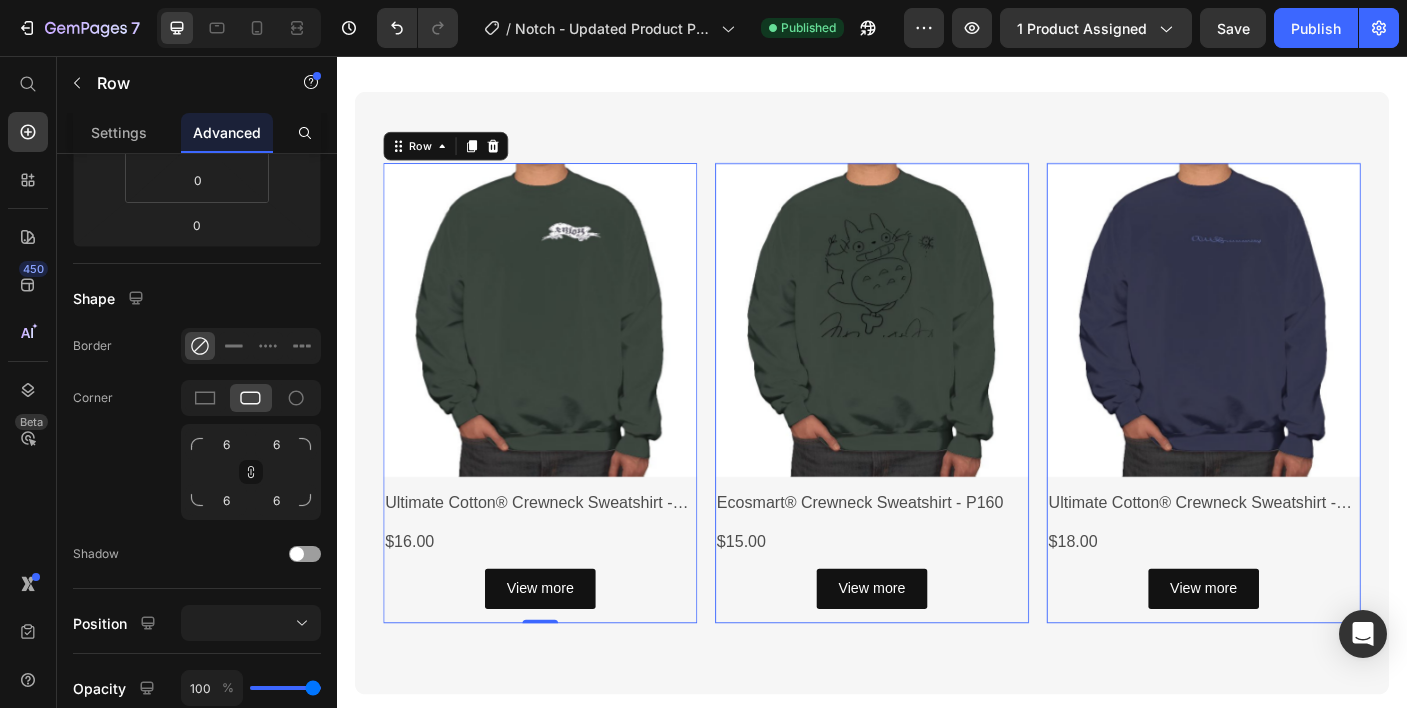 scroll, scrollTop: 0, scrollLeft: 0, axis: both 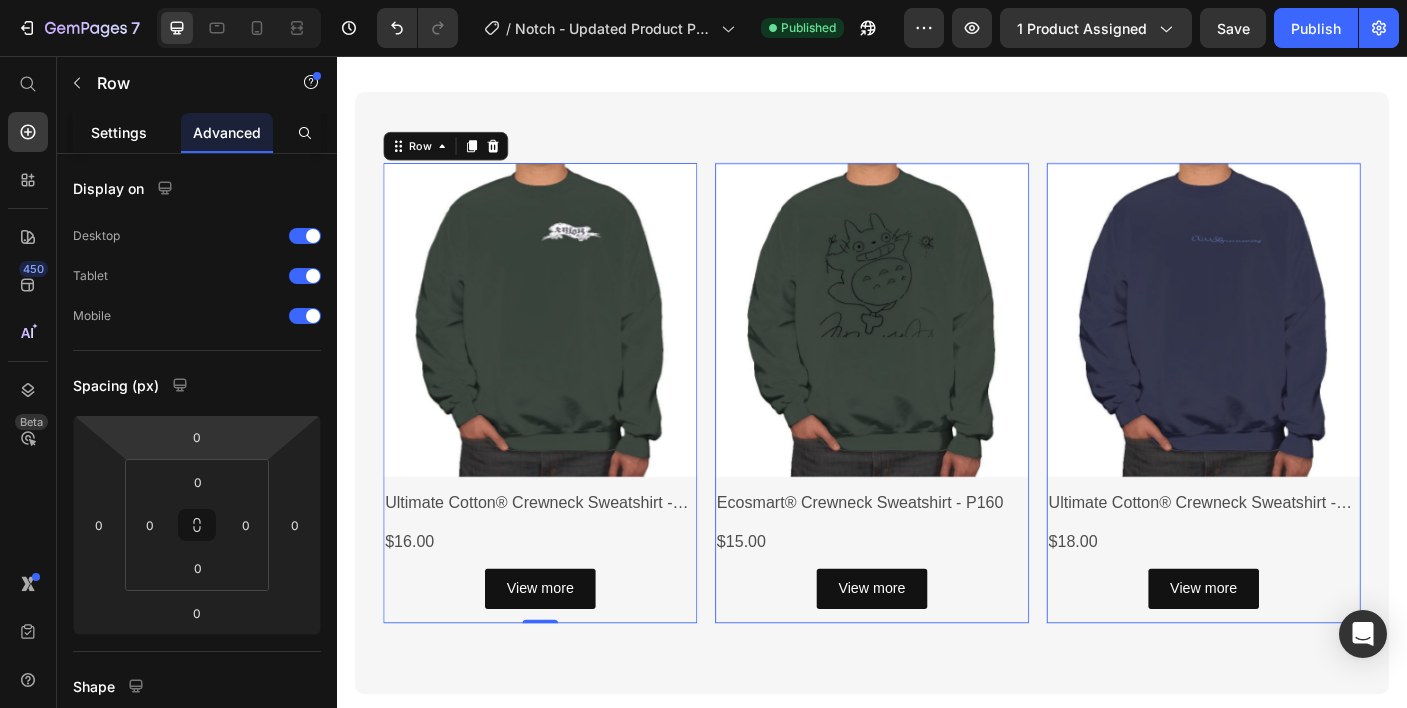 click on "Settings" 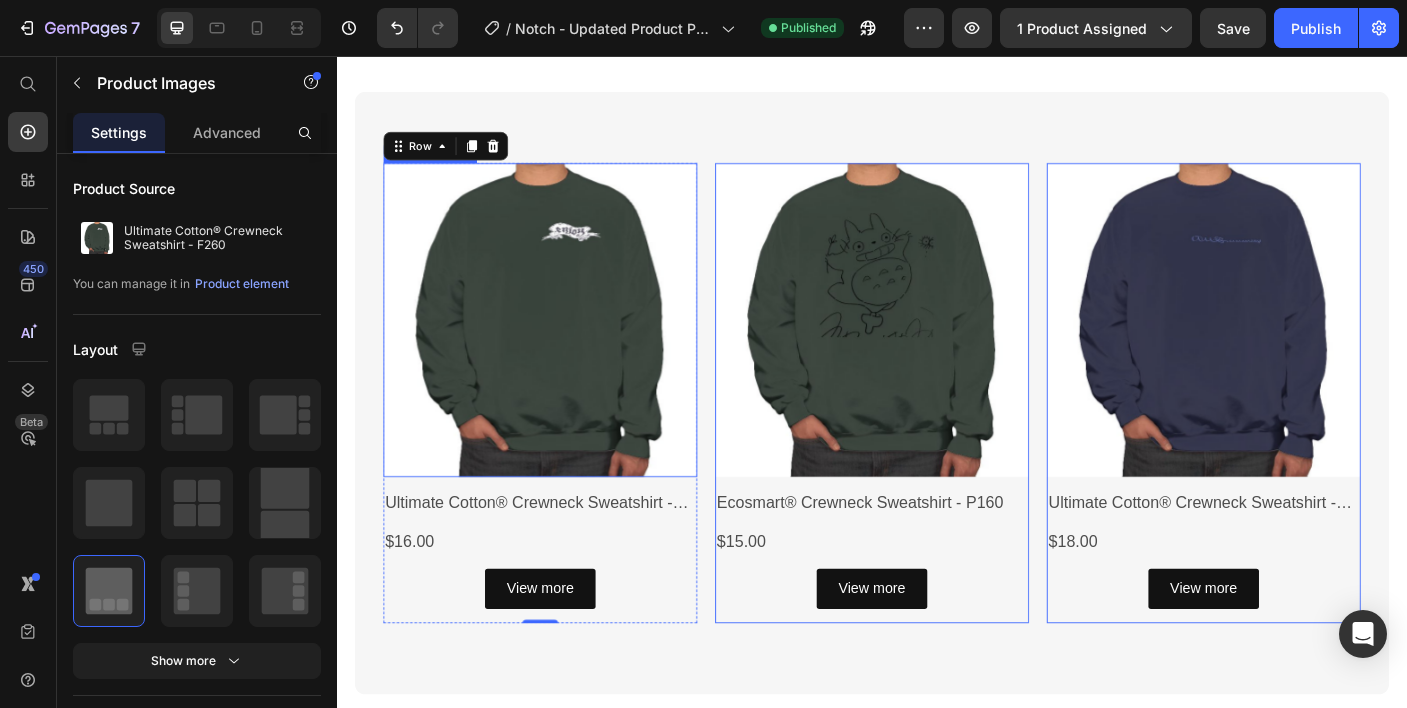 click at bounding box center (565, 353) 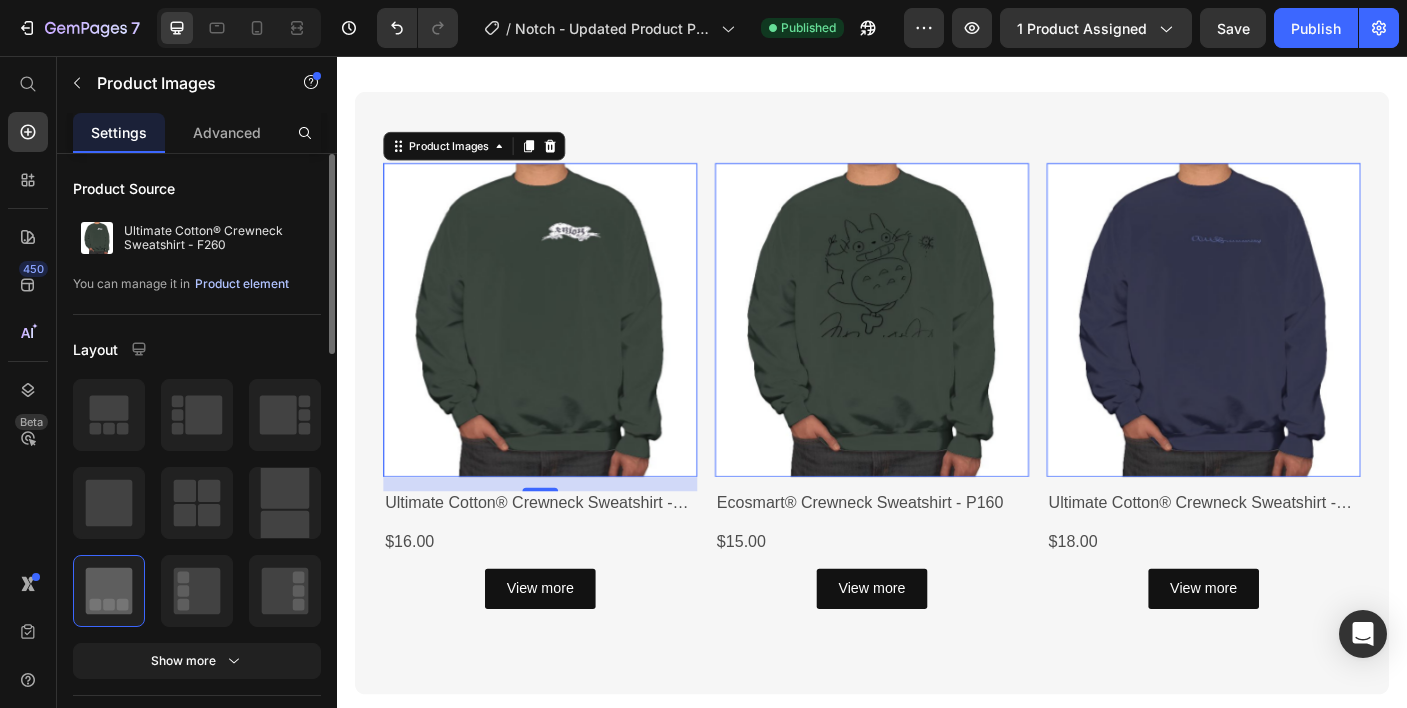 click on "Product element" at bounding box center (242, 284) 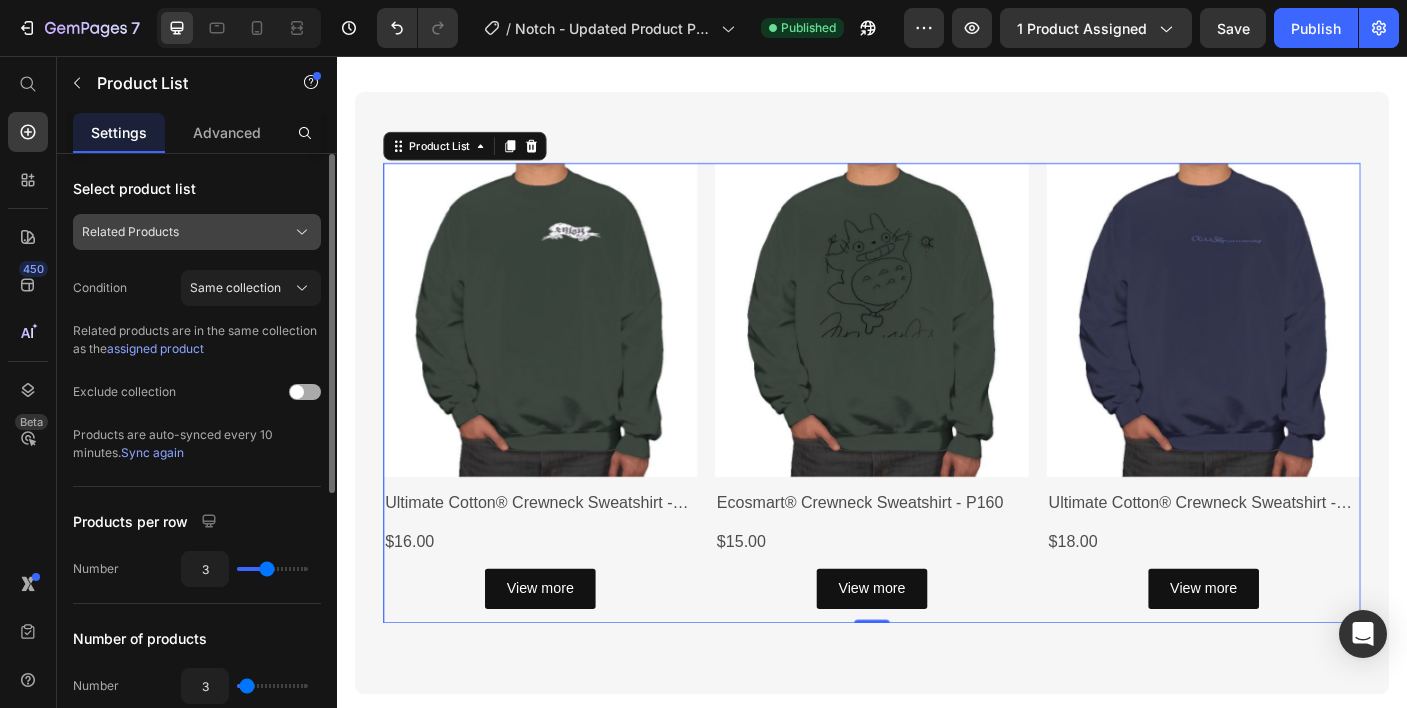 click 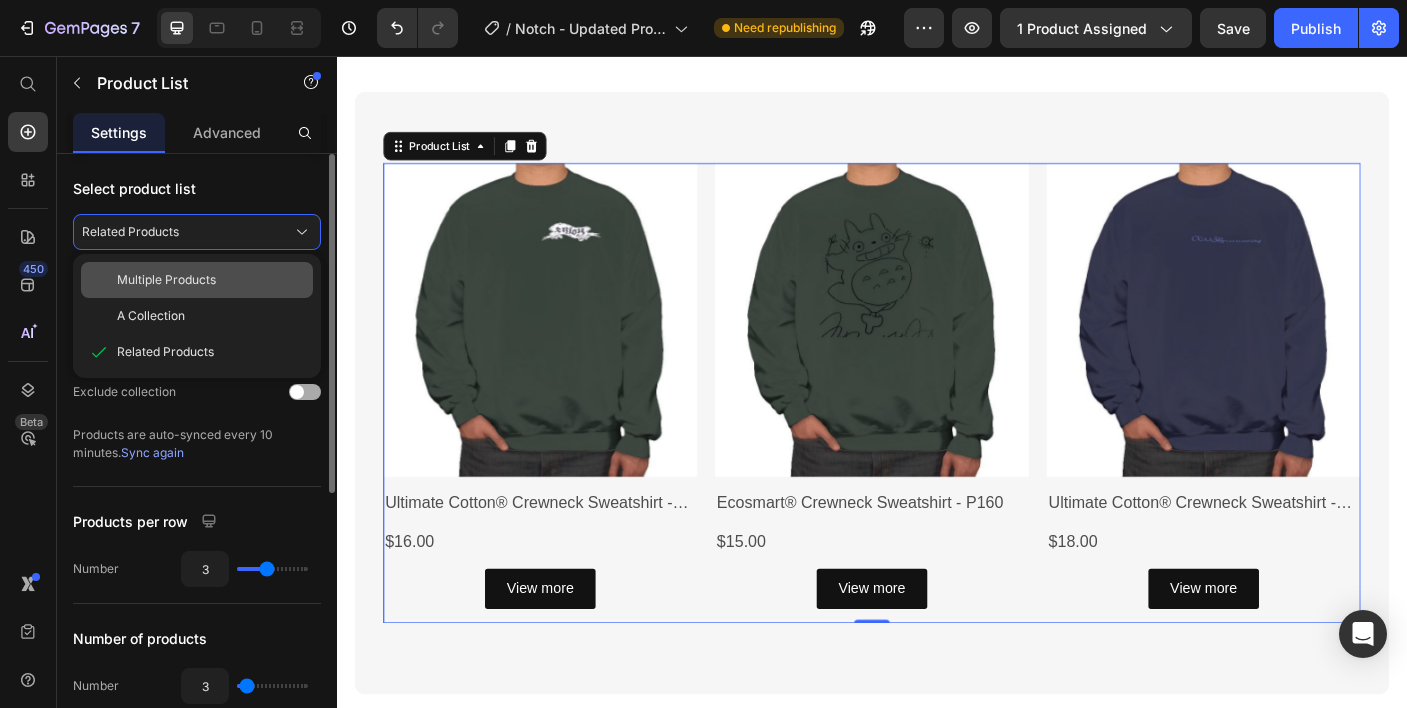 click on "Multiple Products" at bounding box center (166, 280) 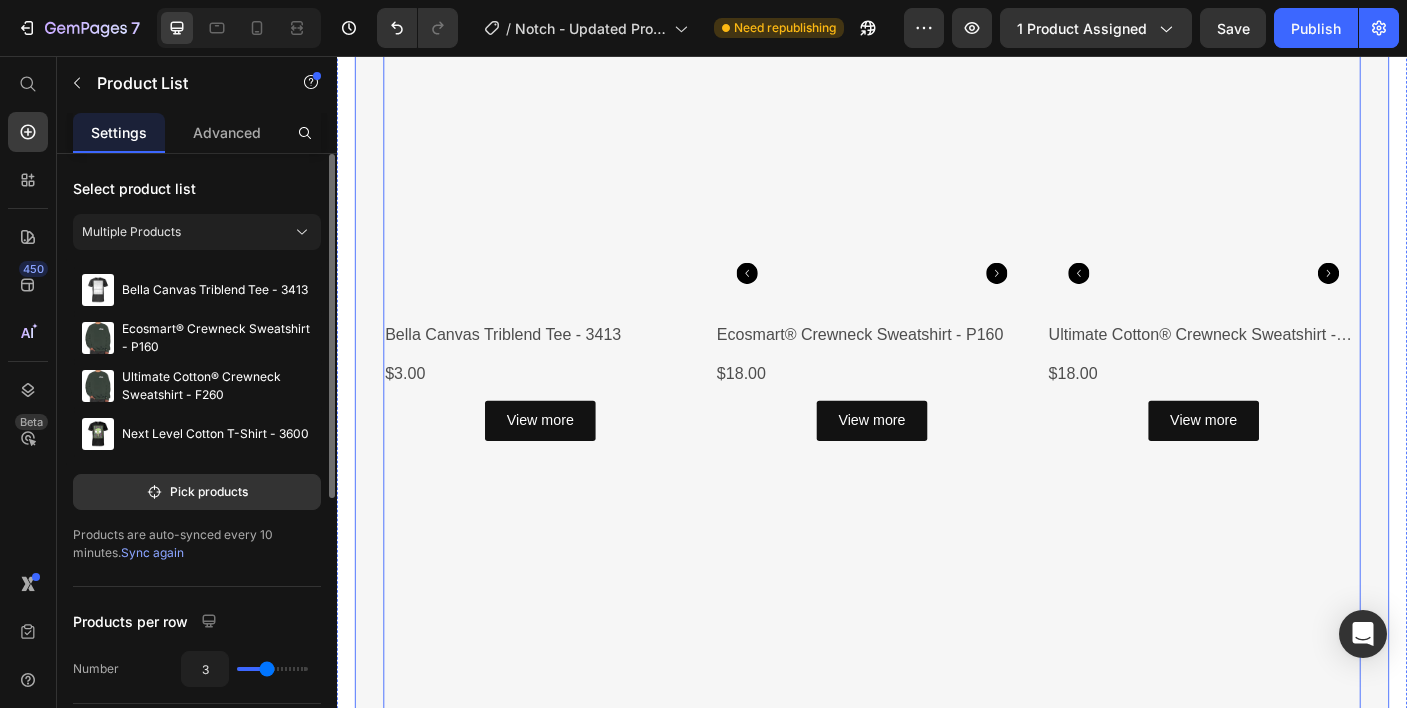 scroll, scrollTop: 1455, scrollLeft: 0, axis: vertical 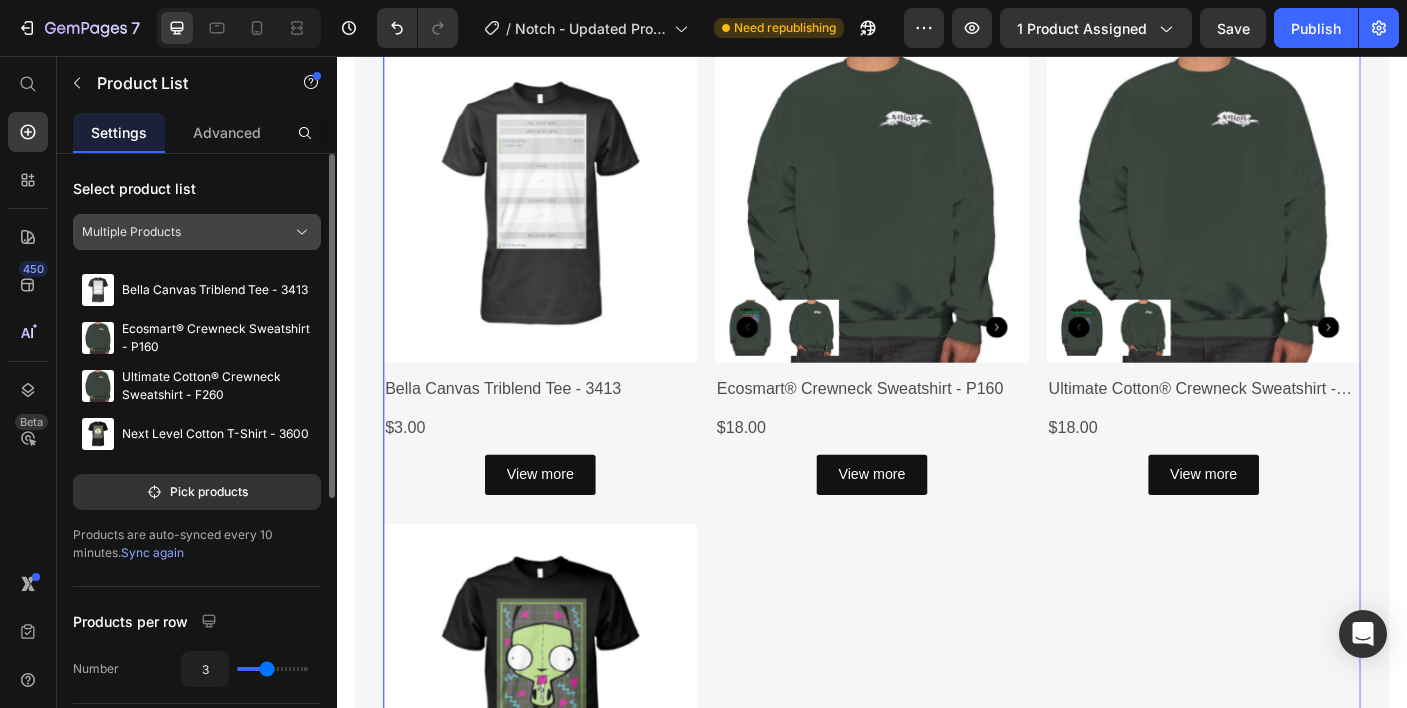 click on "Multiple Products" 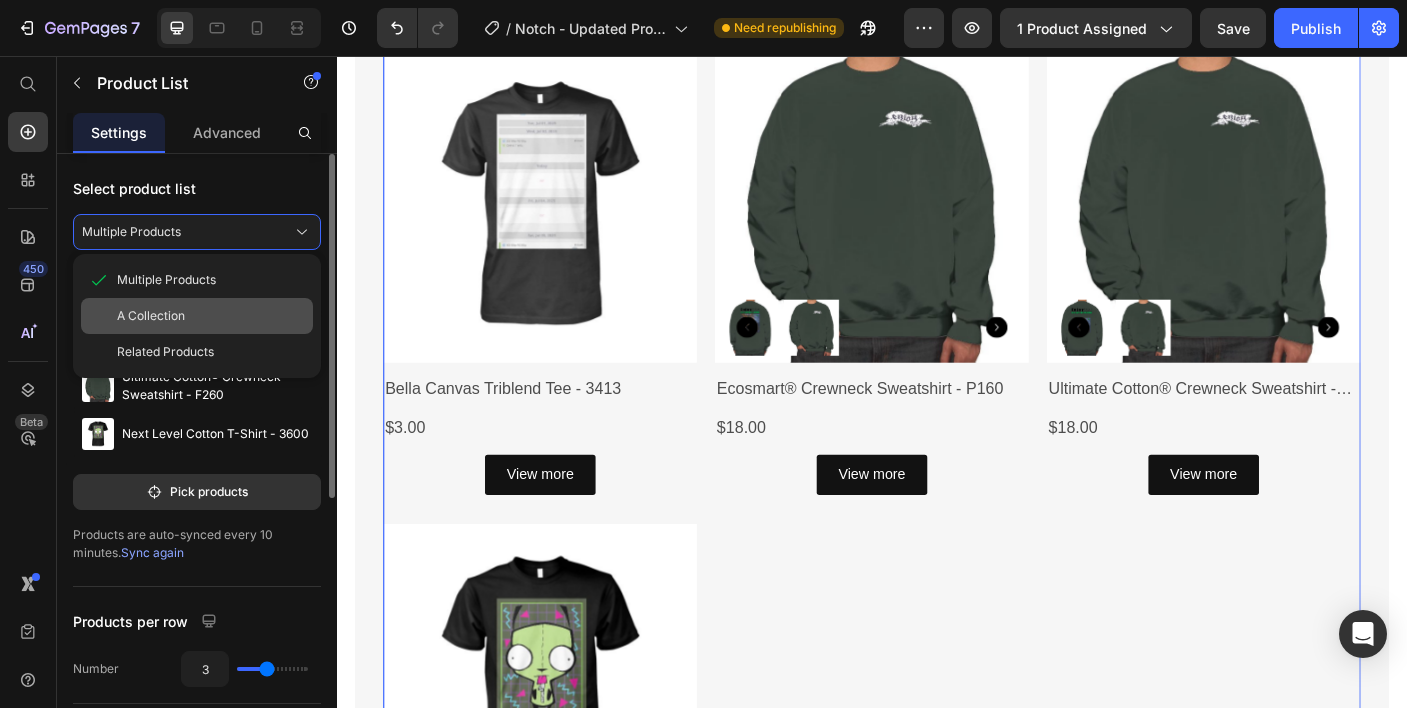 click on "A Collection" 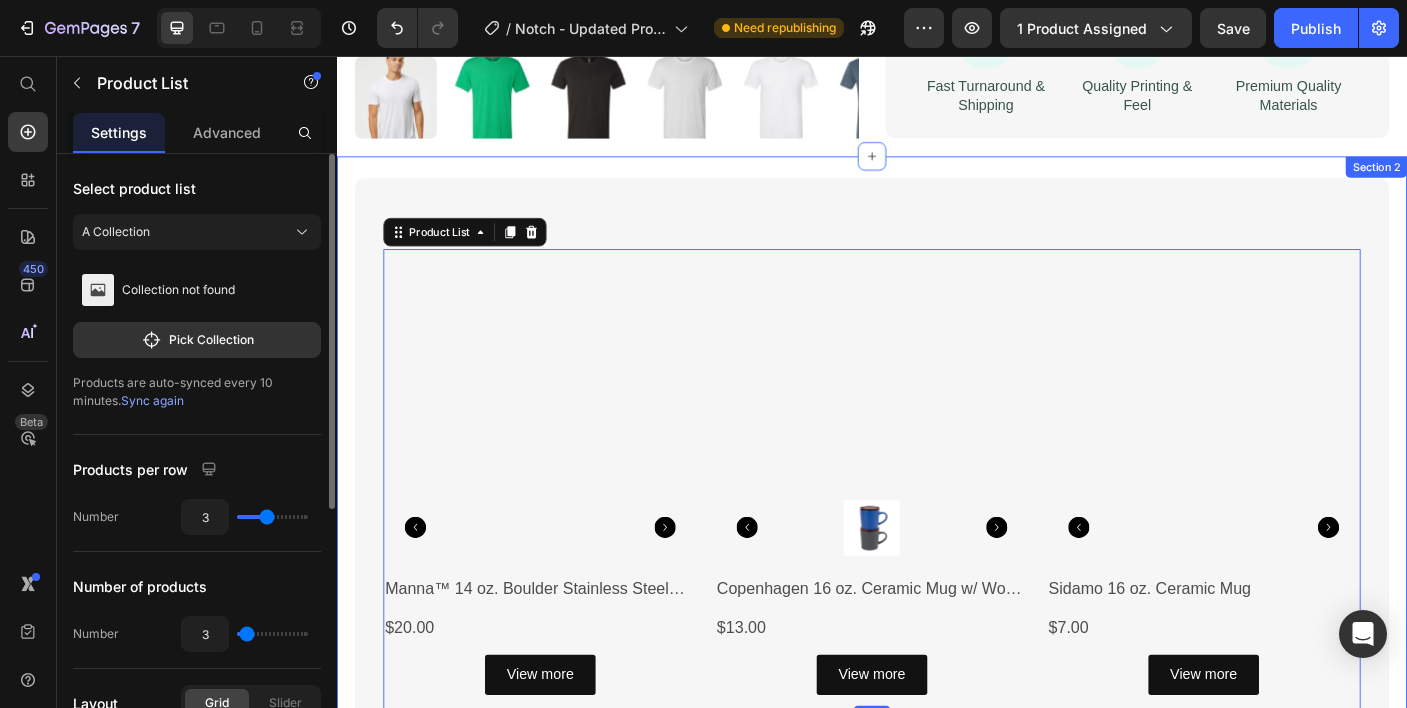 scroll, scrollTop: 1232, scrollLeft: 0, axis: vertical 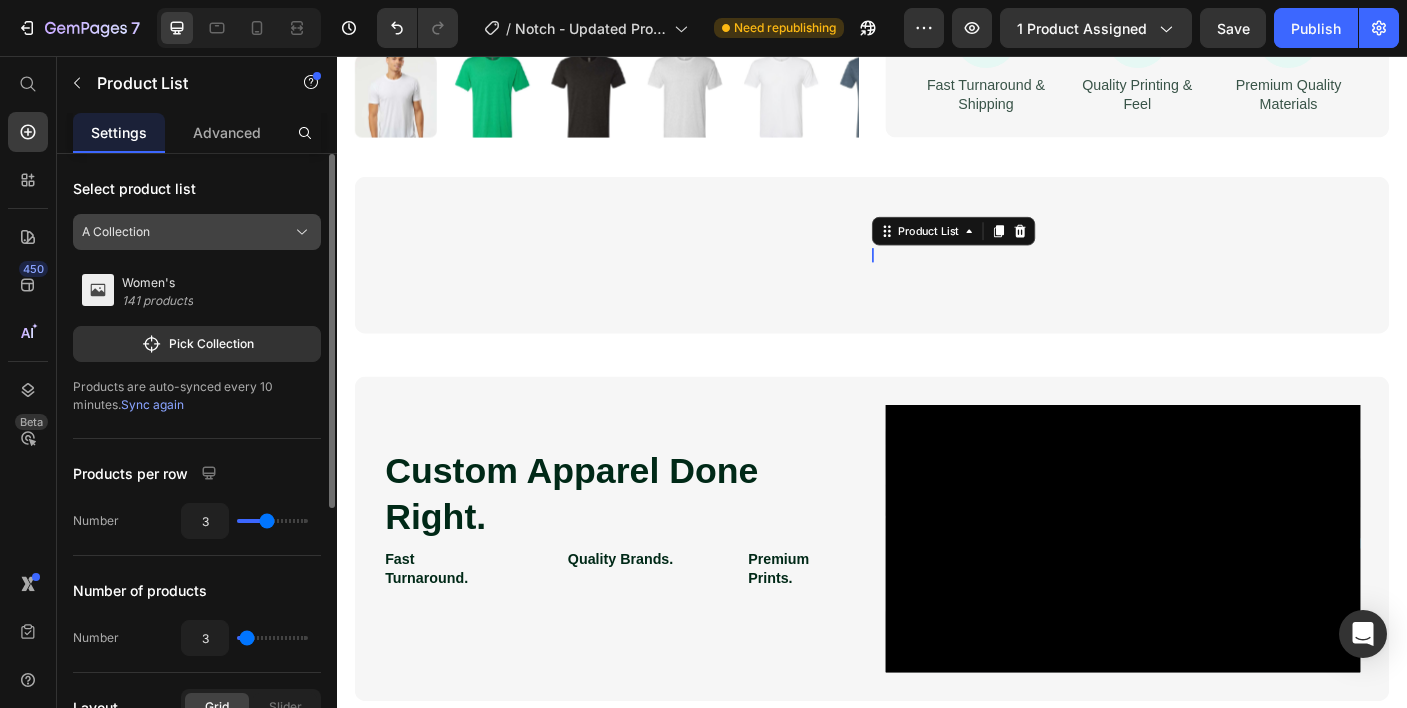 click on "A Collection" at bounding box center [197, 232] 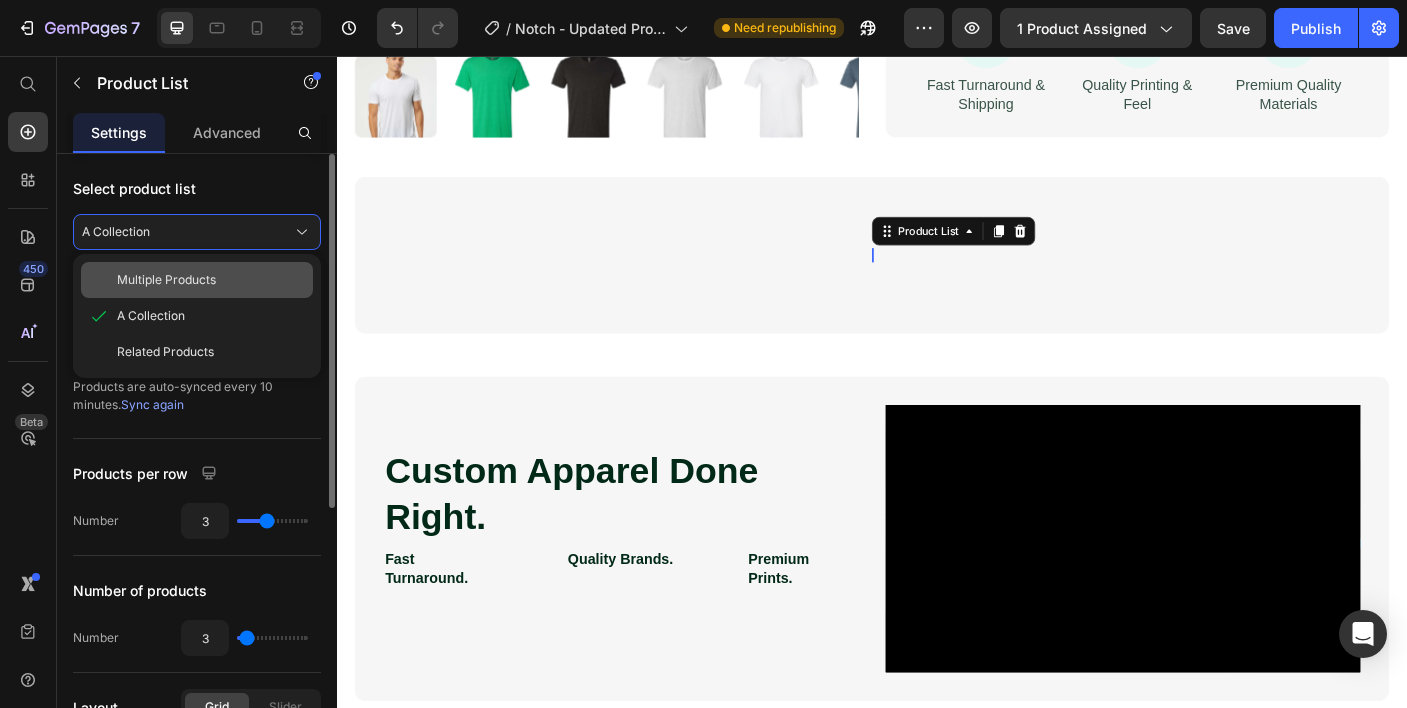 click on "Multiple Products" at bounding box center [211, 280] 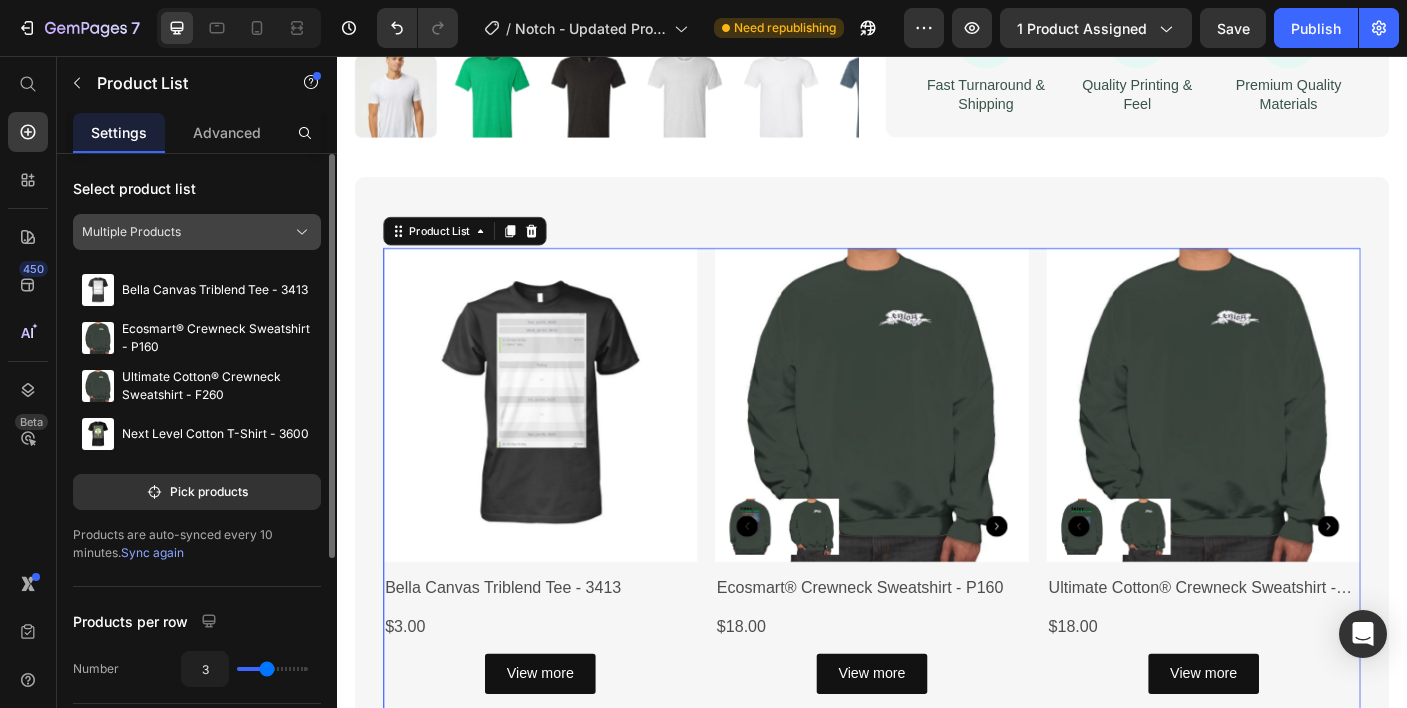click on "Multiple Products" 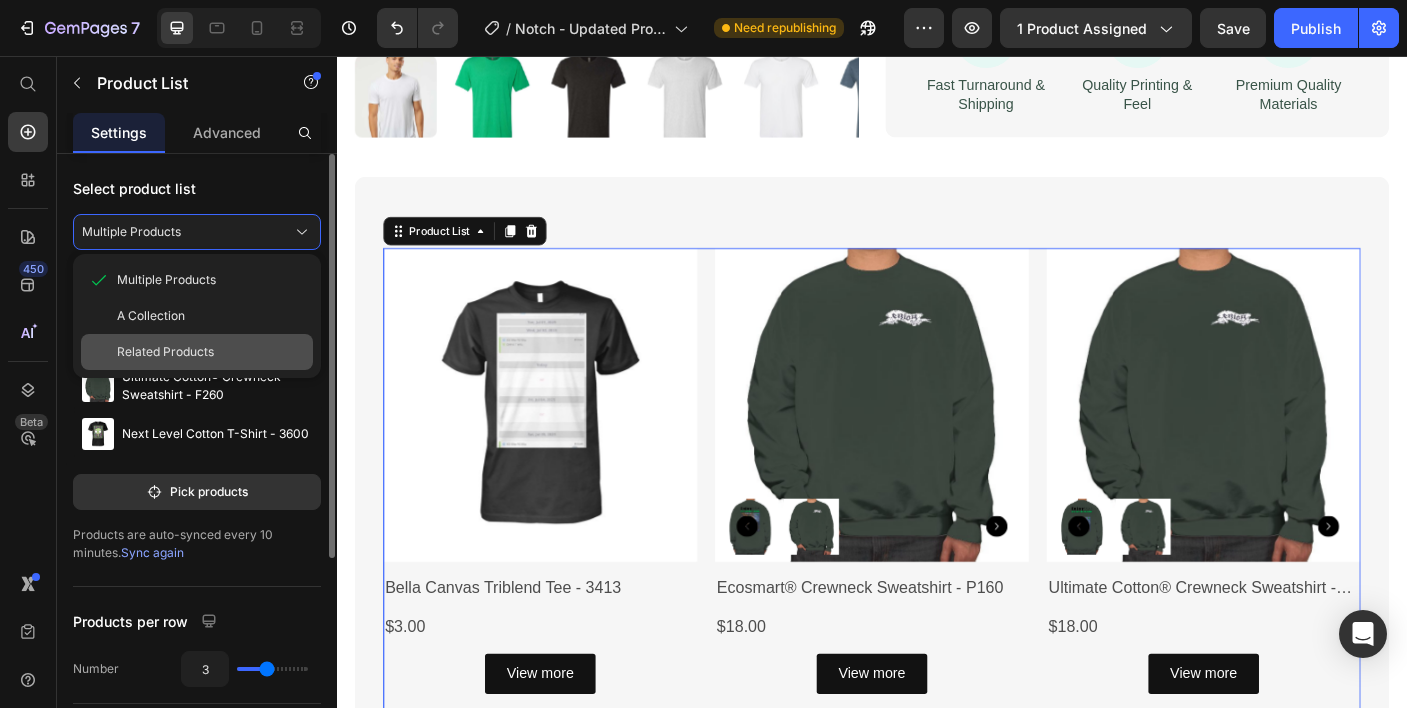 click on "Related Products" at bounding box center [165, 352] 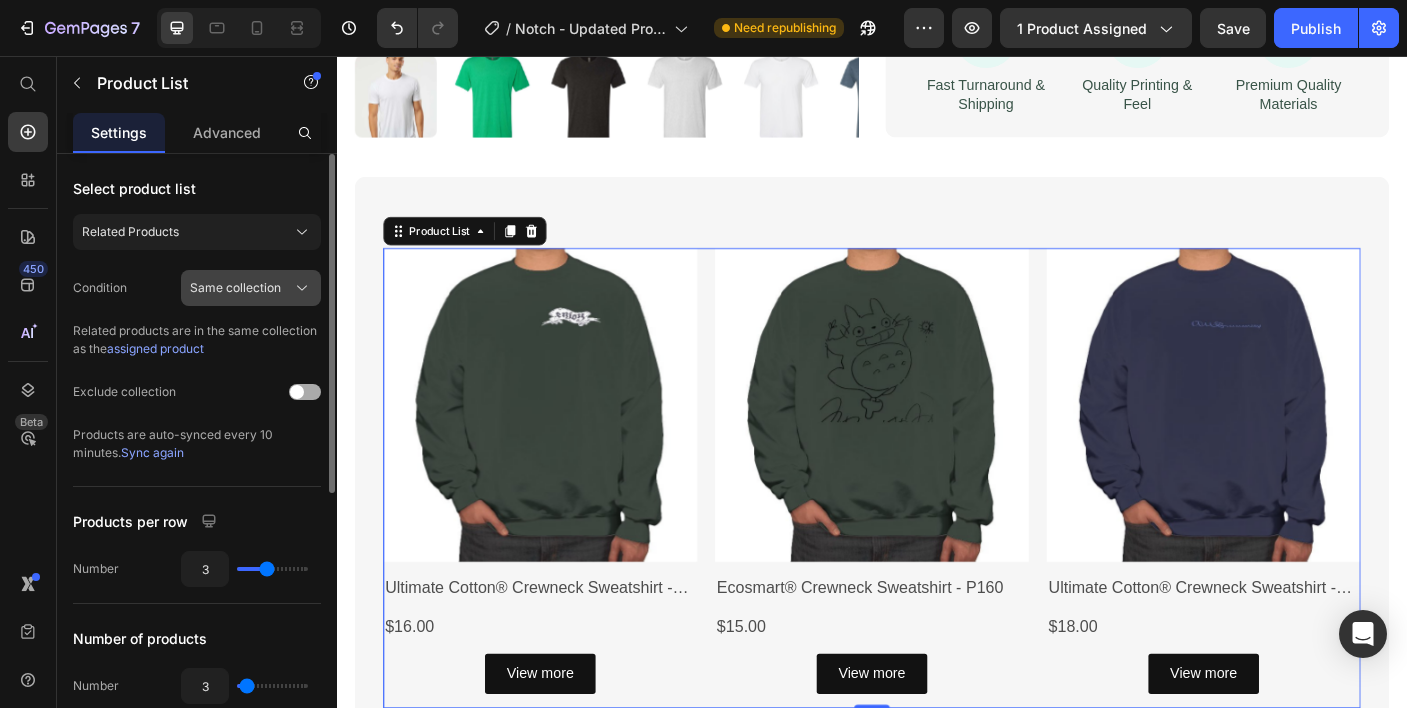click 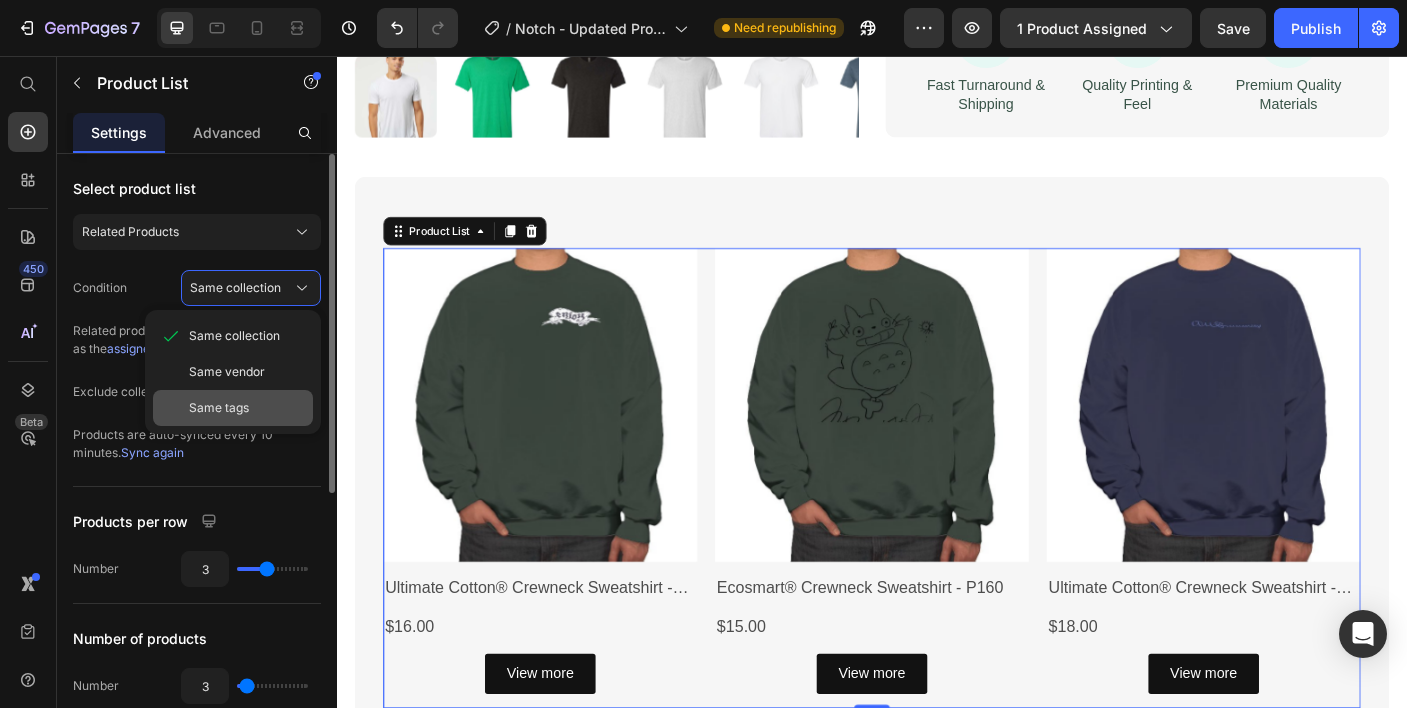 click on "Same tags" at bounding box center [219, 408] 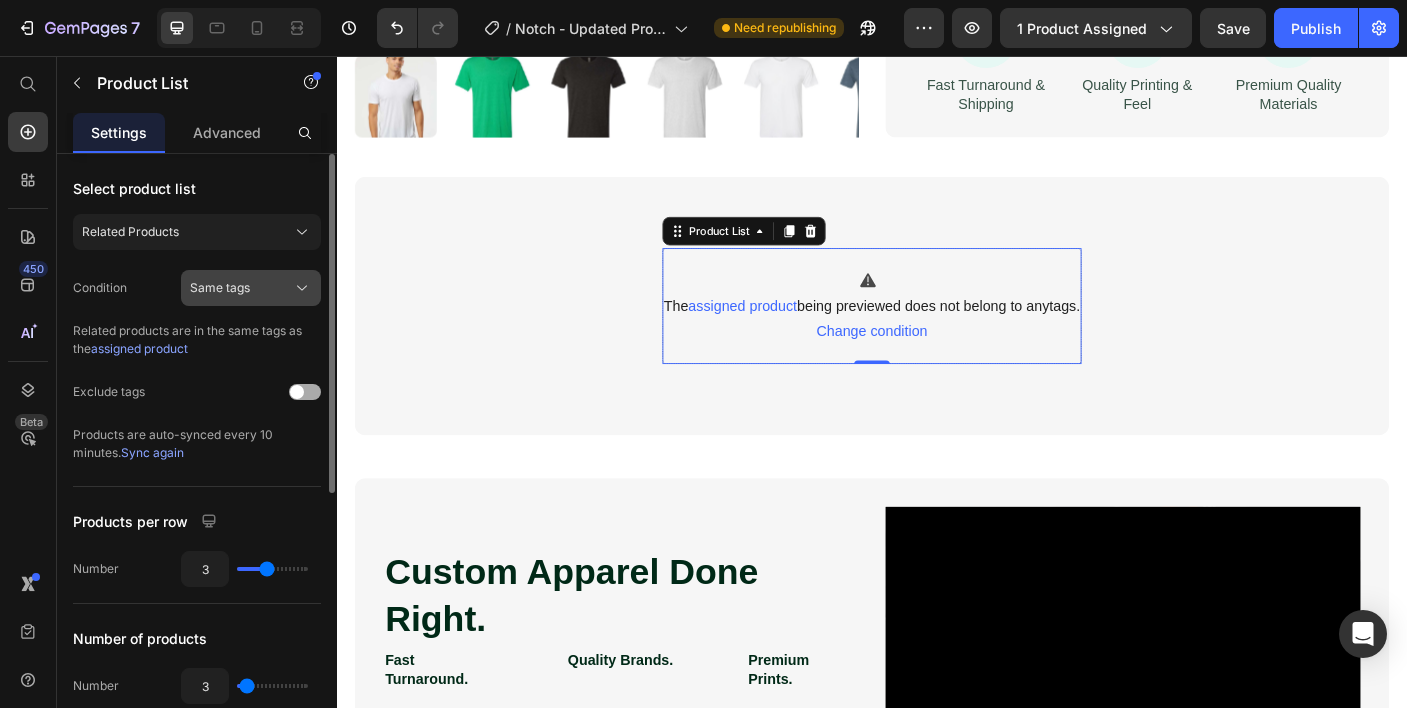 click on "Same tags" 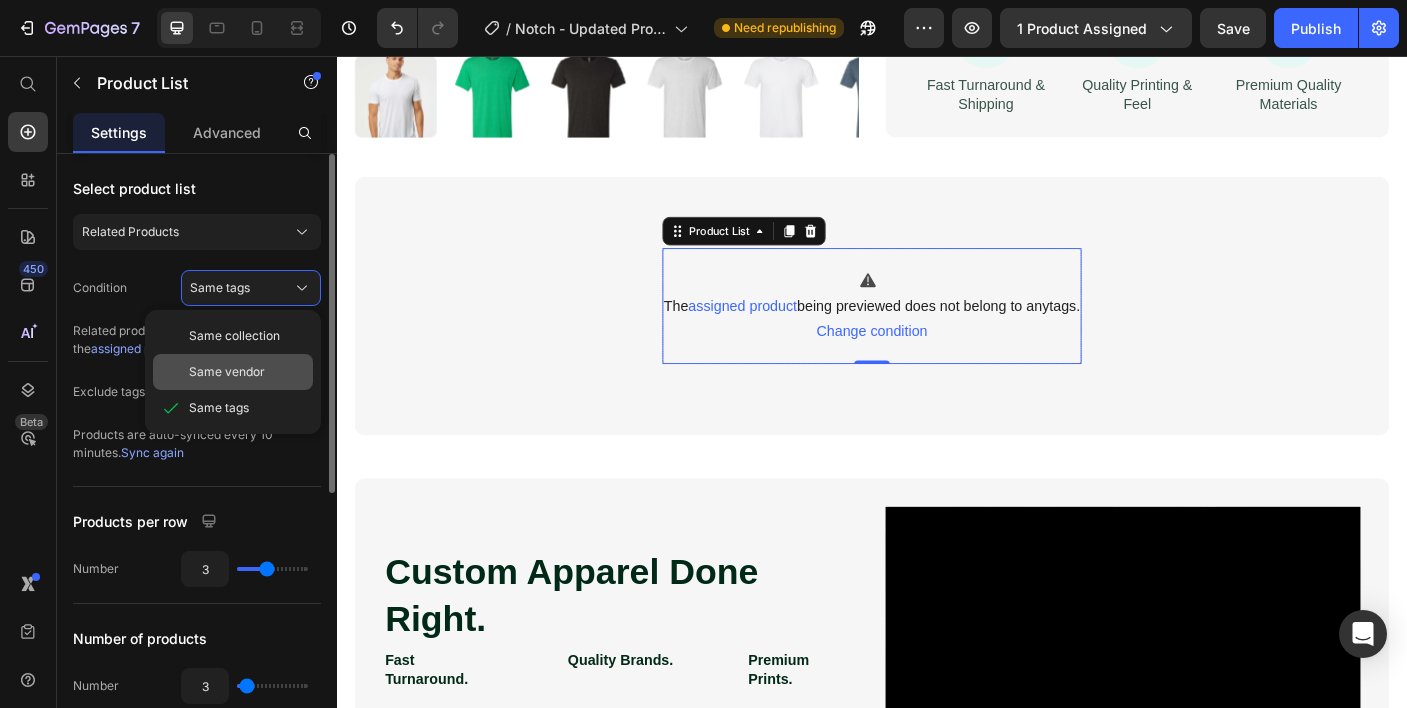 click on "Same vendor" at bounding box center [227, 372] 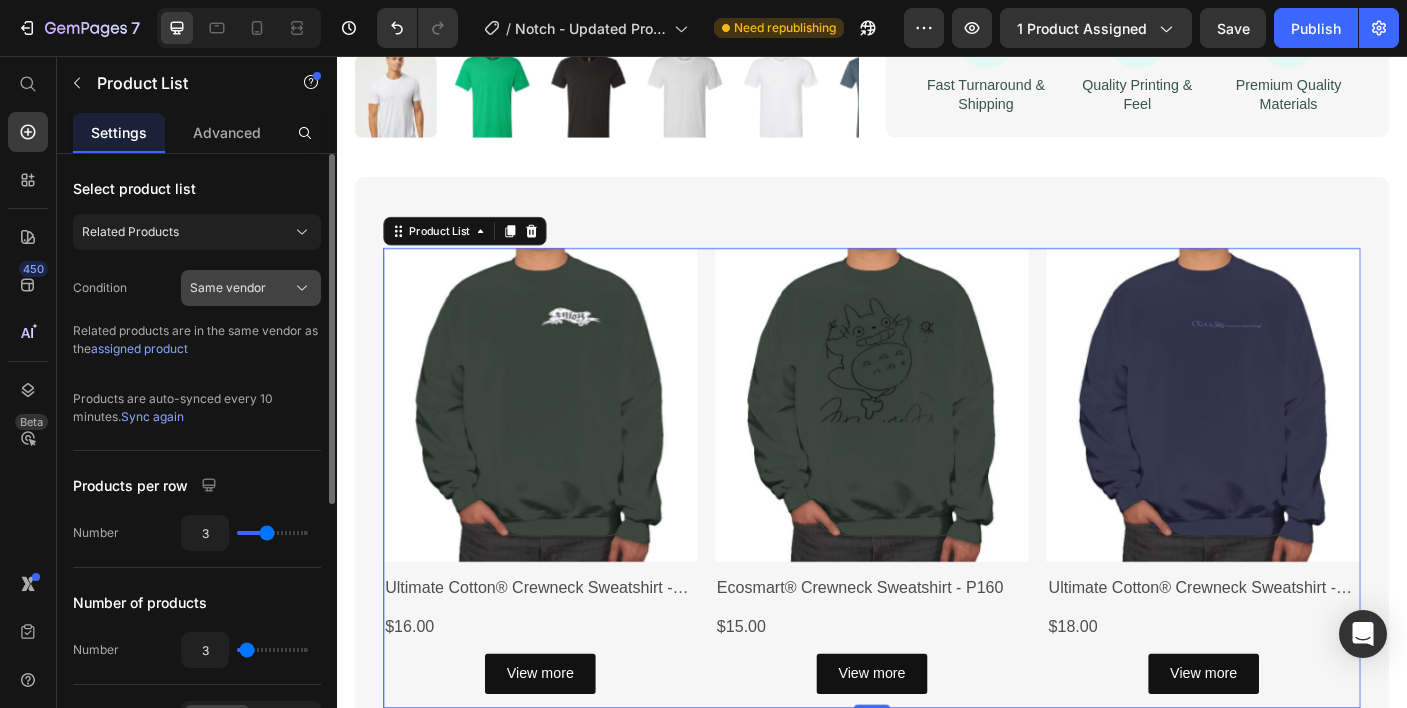 click on "Same vendor" at bounding box center [251, 288] 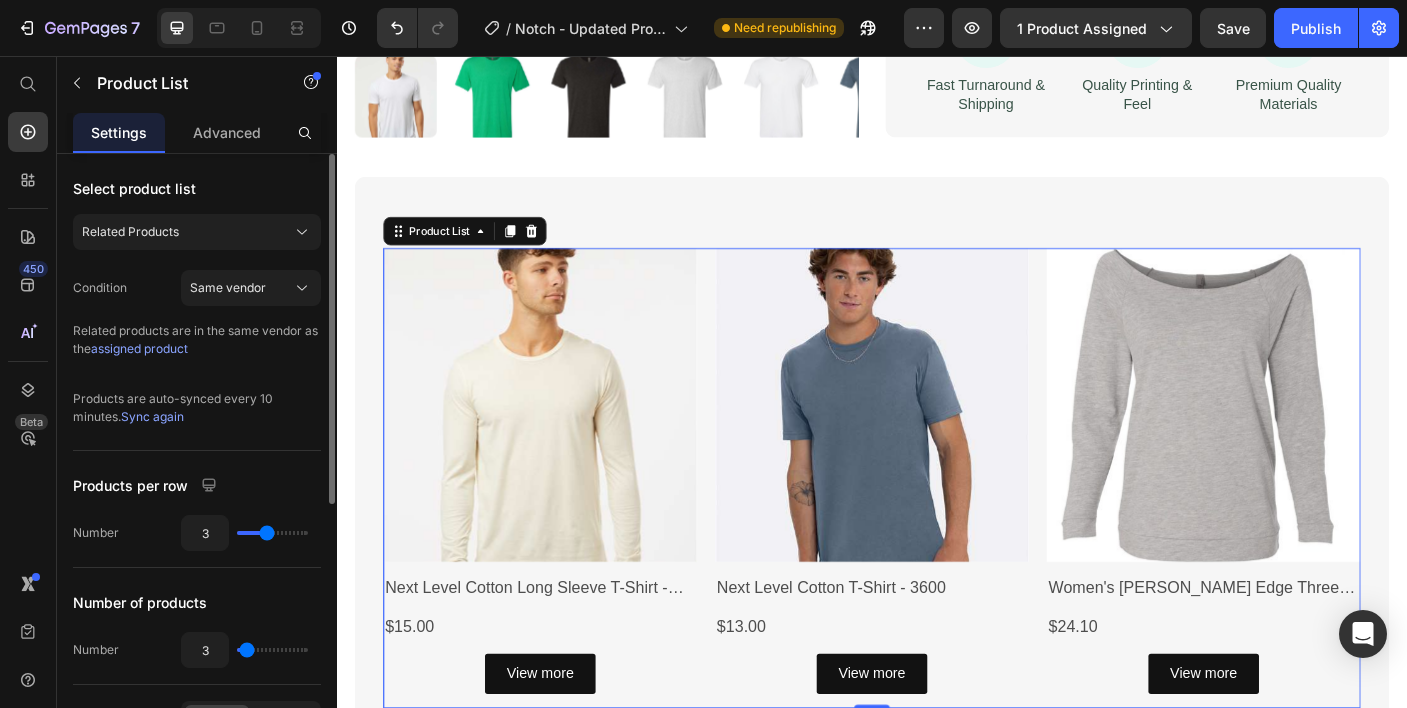 click on "Condition Same vendor" at bounding box center (197, 288) 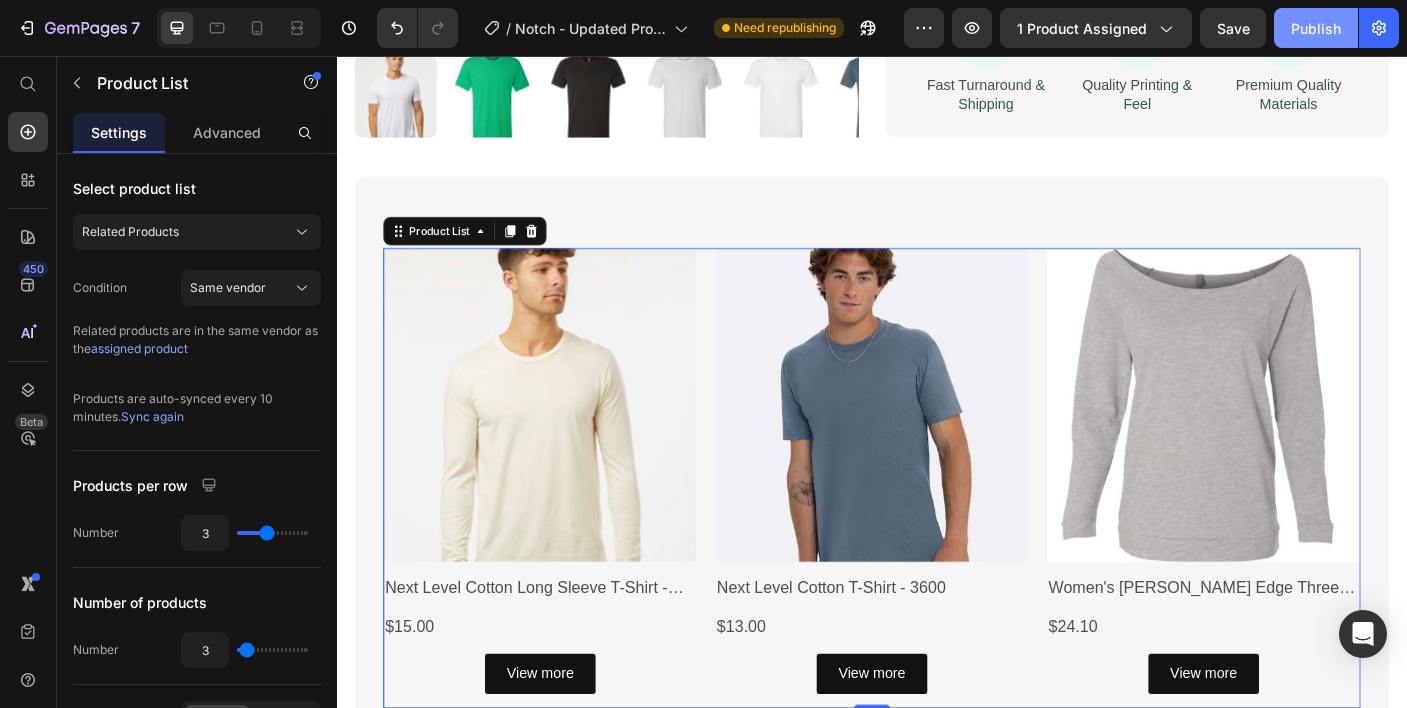 click on "Publish" at bounding box center [1316, 28] 